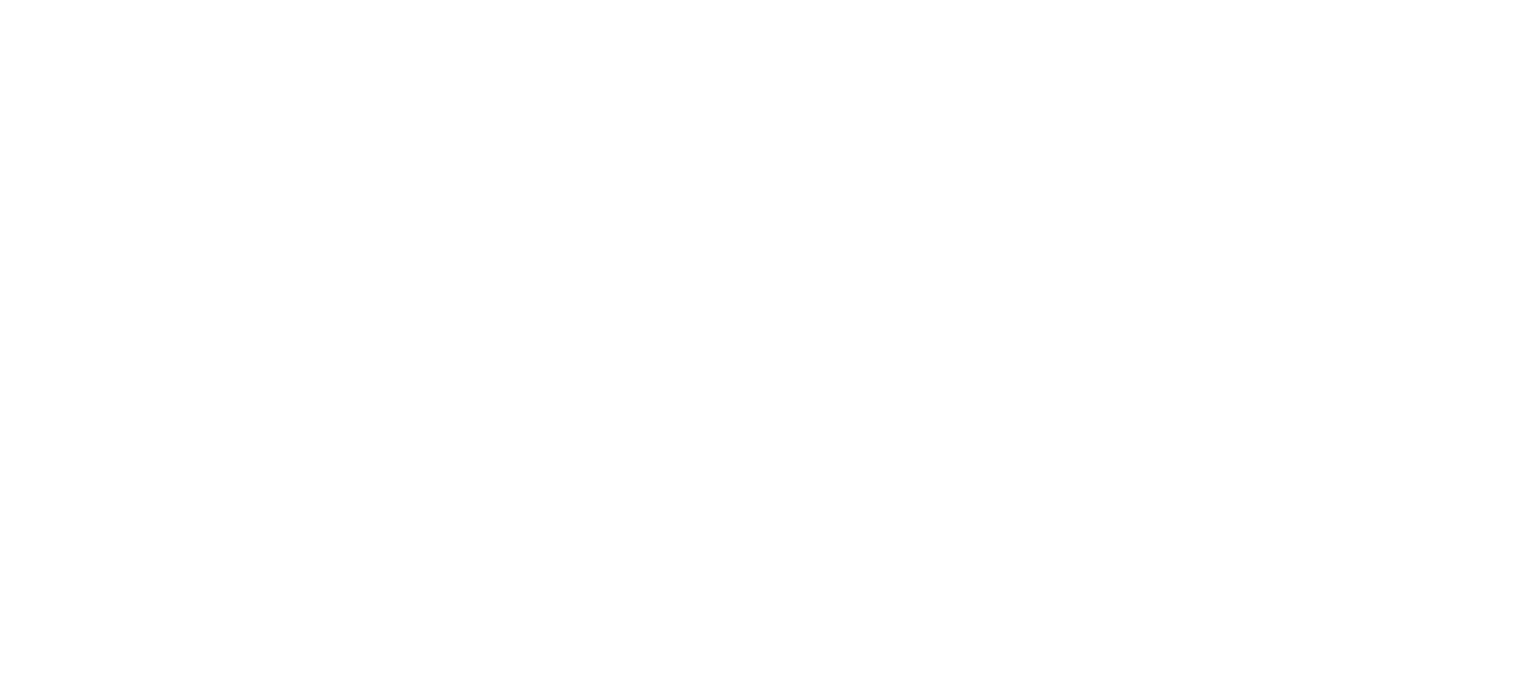 scroll, scrollTop: 0, scrollLeft: 0, axis: both 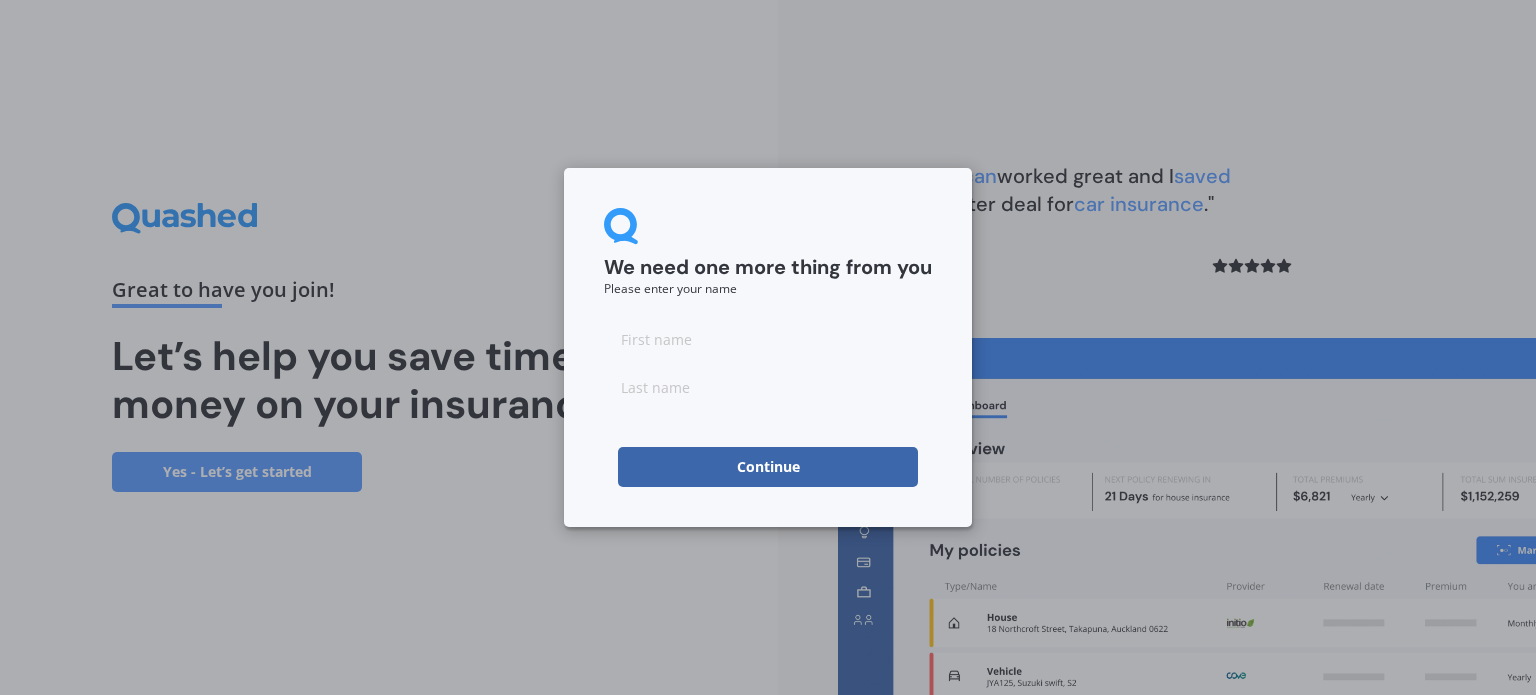 click at bounding box center (768, 339) 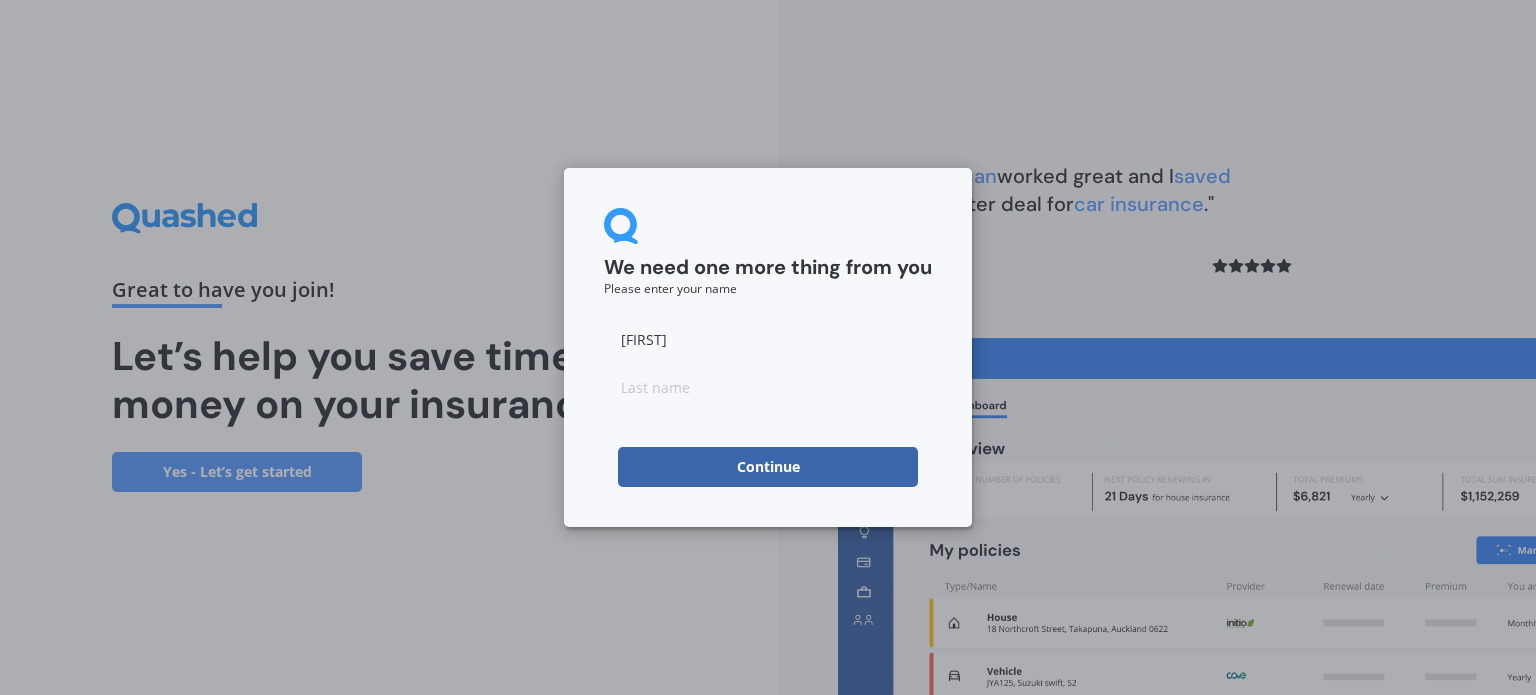 type on "[FIRST]" 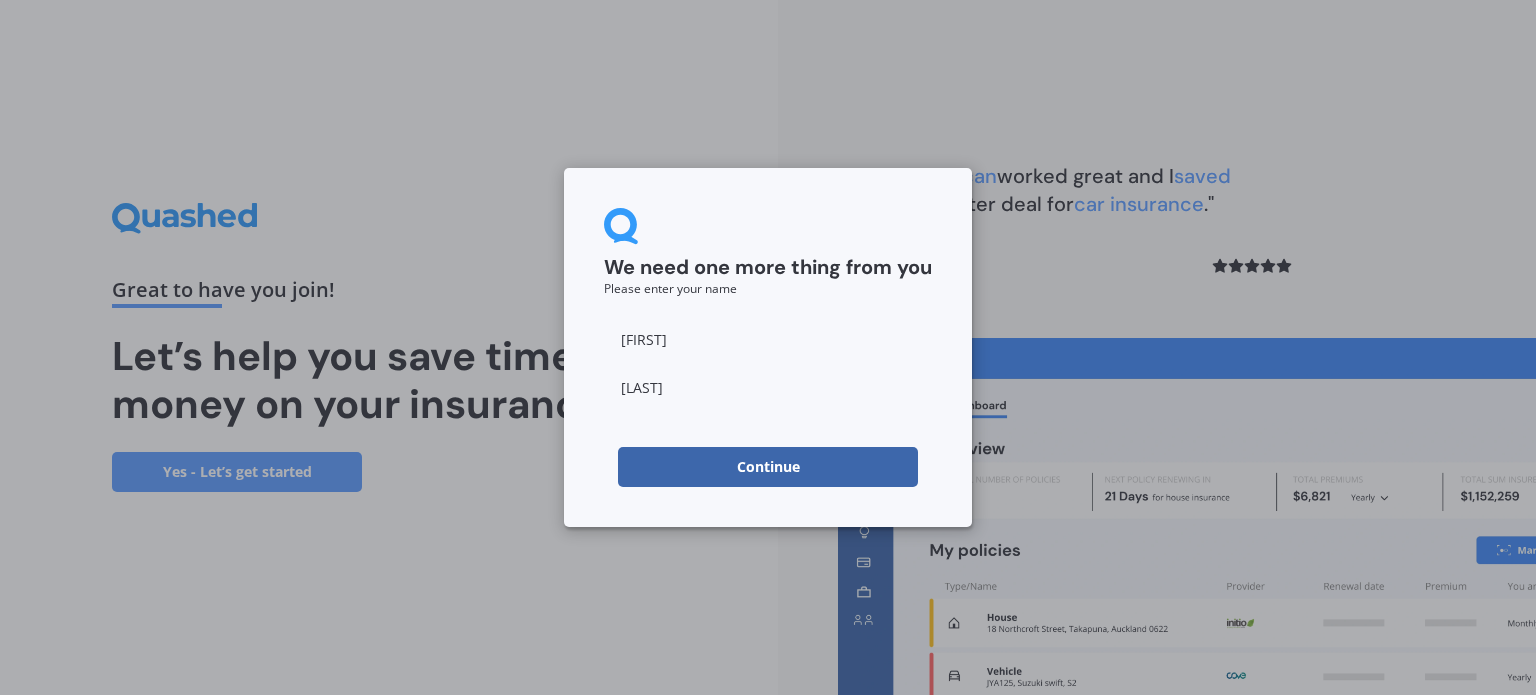 type on "[LAST]" 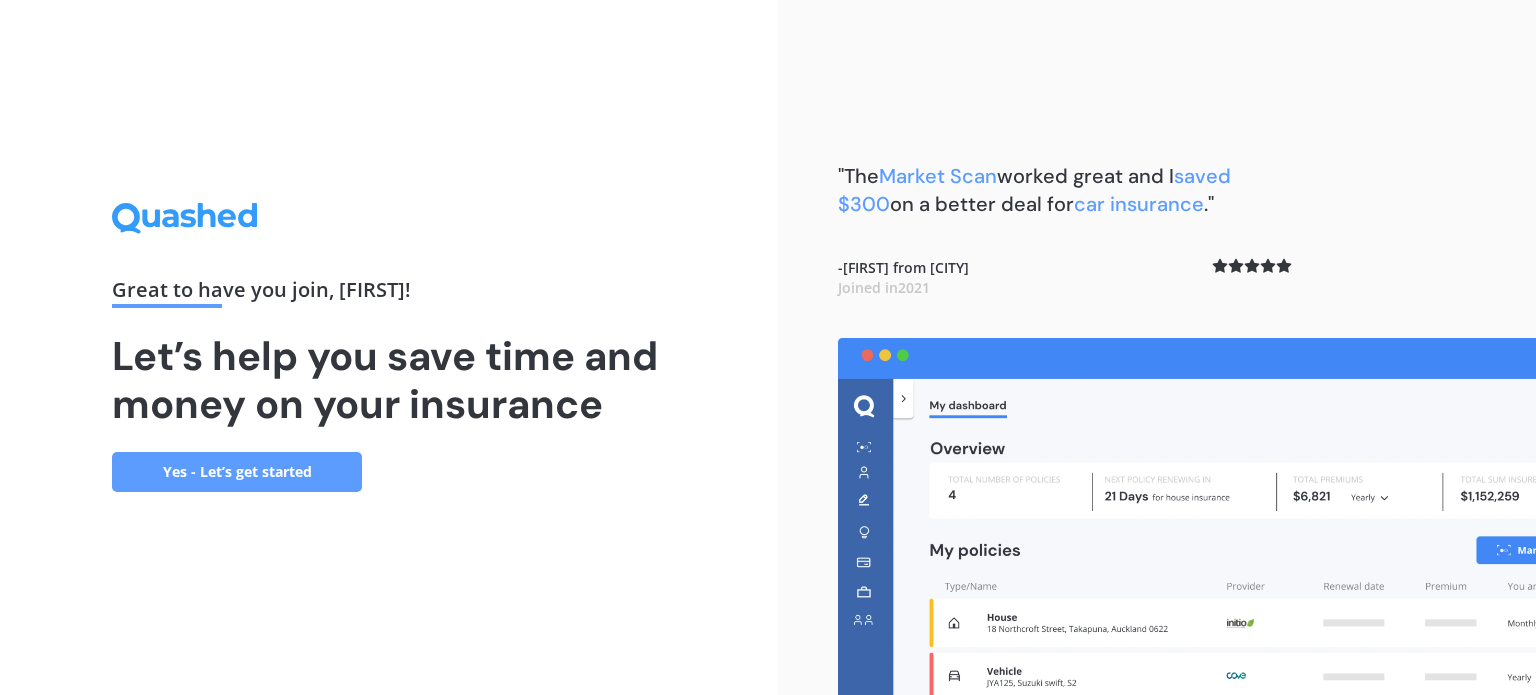 click on "Yes - Let’s get started" at bounding box center (237, 472) 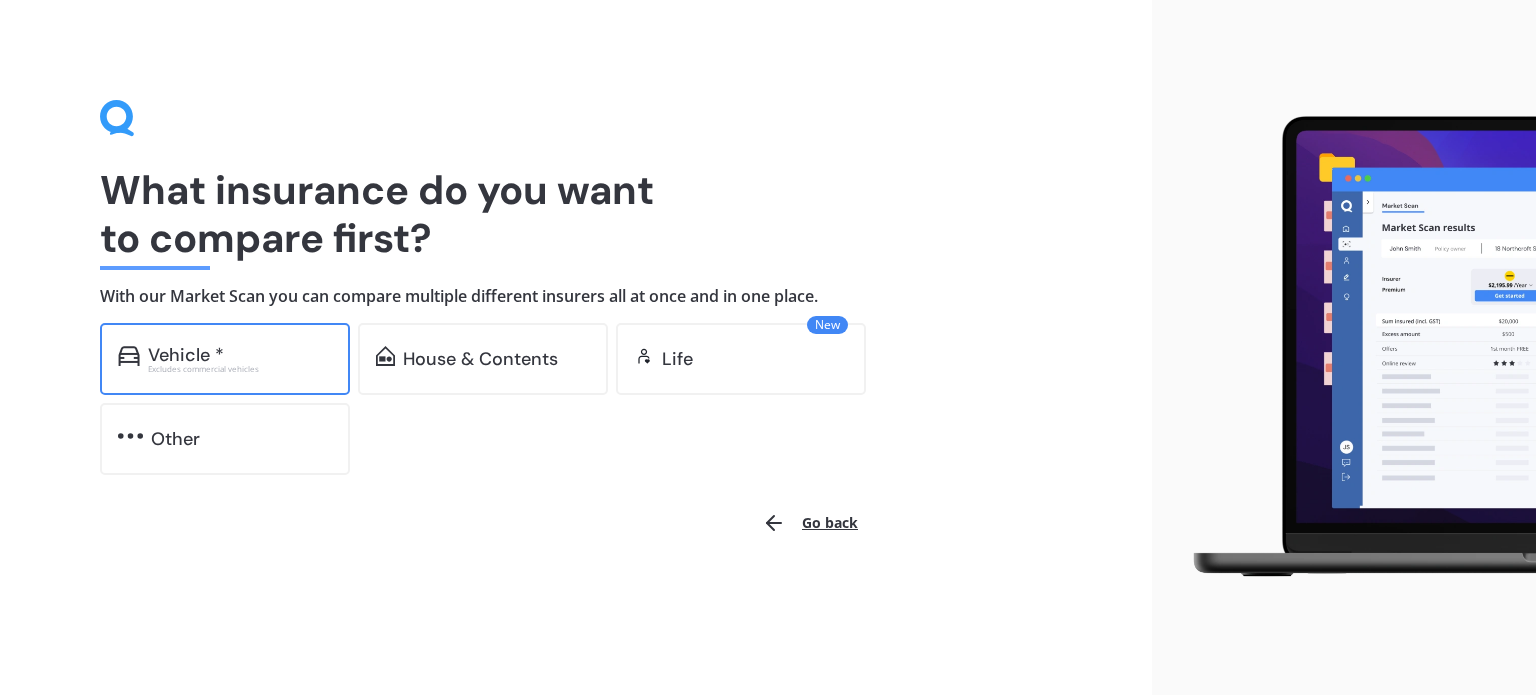 click on "Vehicle * Excludes commercial vehicles" at bounding box center (225, 359) 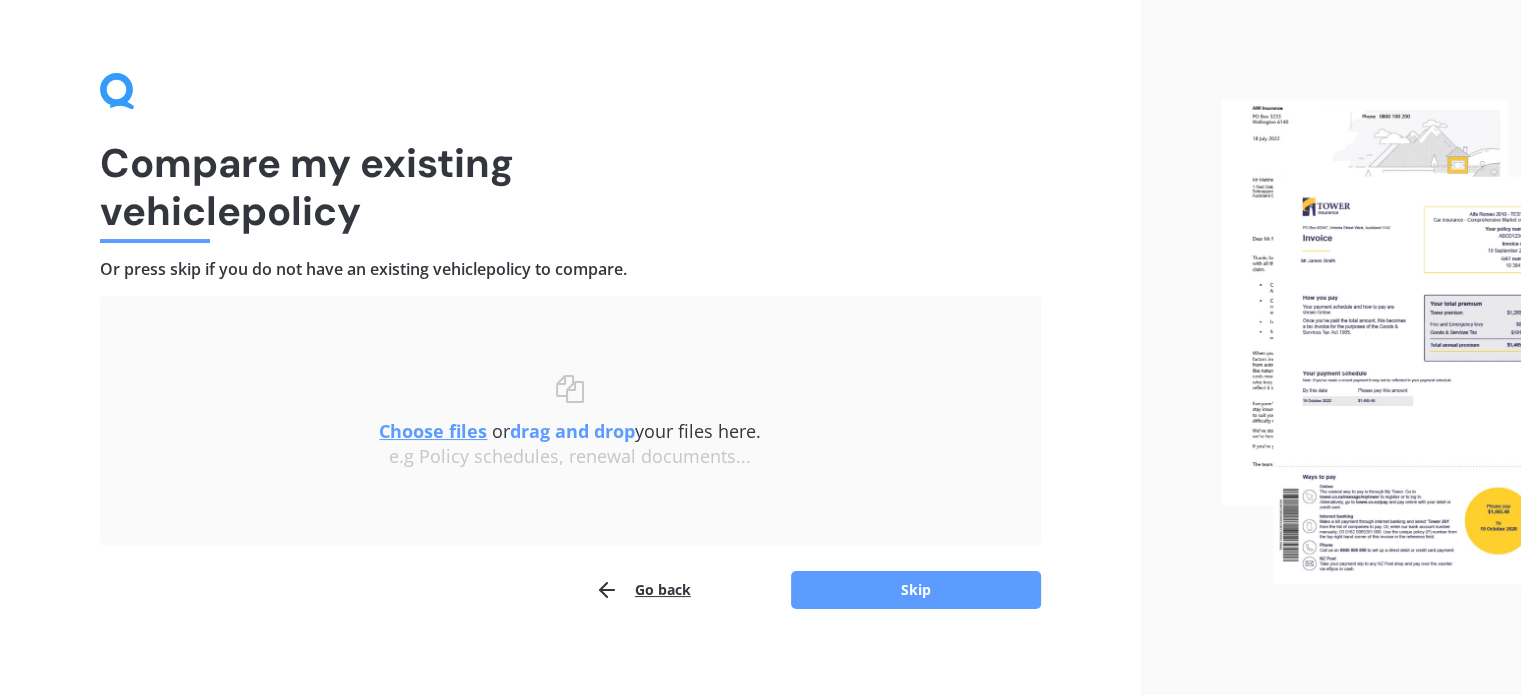 scroll, scrollTop: 41, scrollLeft: 0, axis: vertical 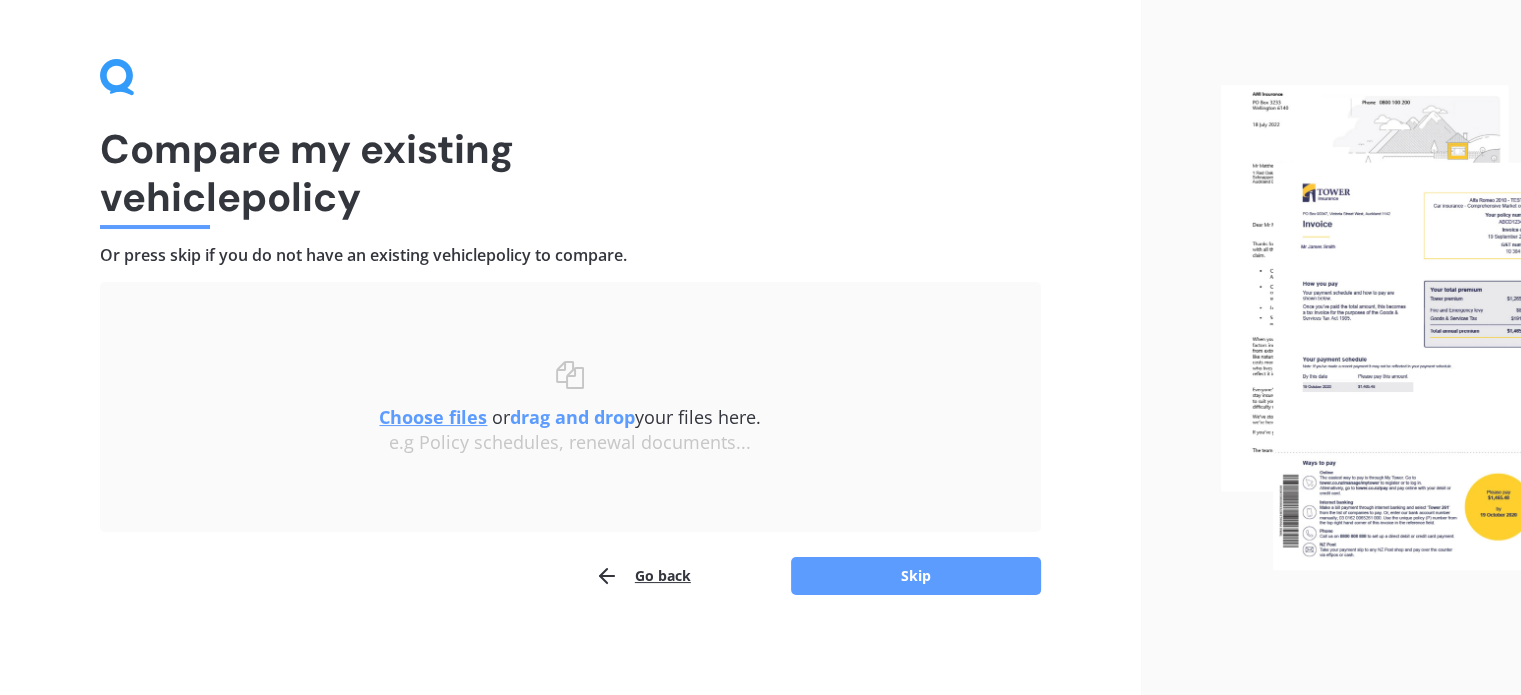 click on "Go back" at bounding box center [643, 576] 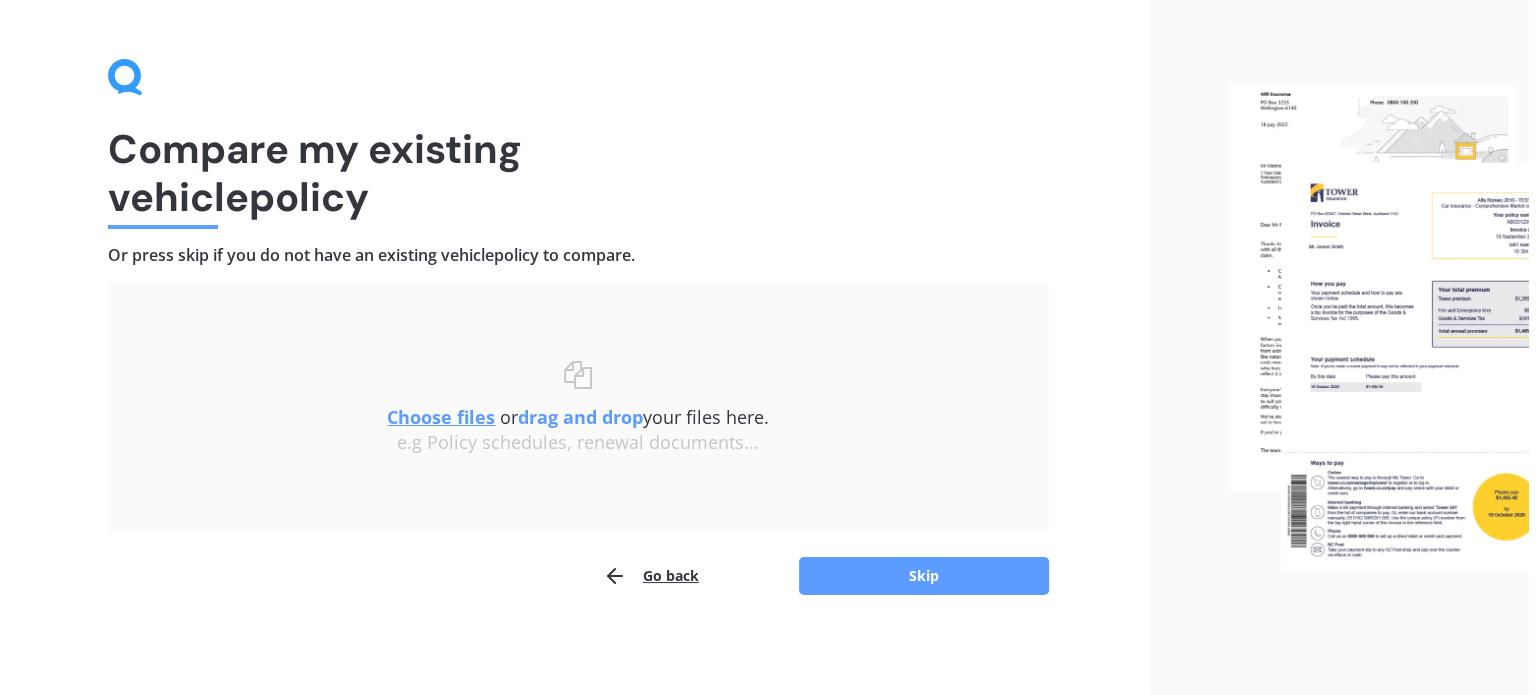 scroll, scrollTop: 0, scrollLeft: 0, axis: both 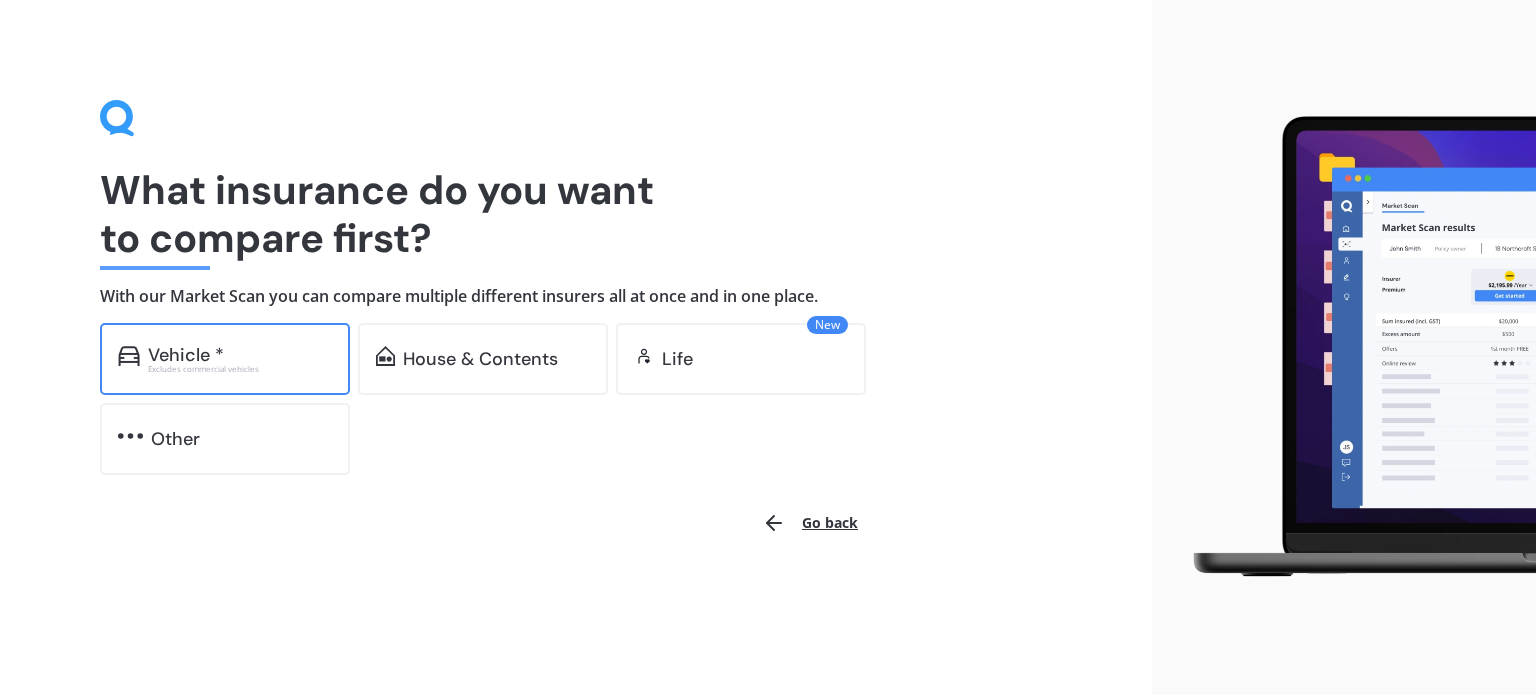 click on "Vehicle *" at bounding box center [240, 355] 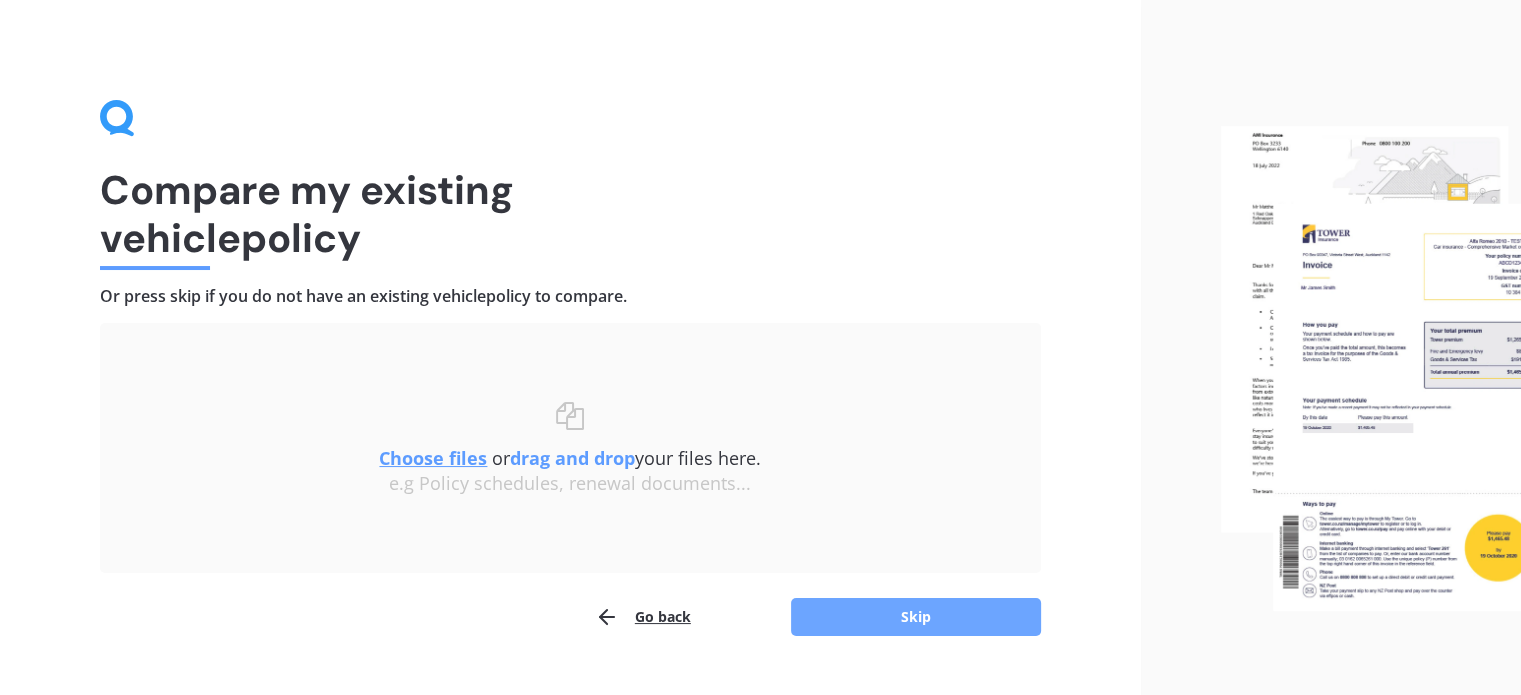 click on "Skip" at bounding box center [916, 617] 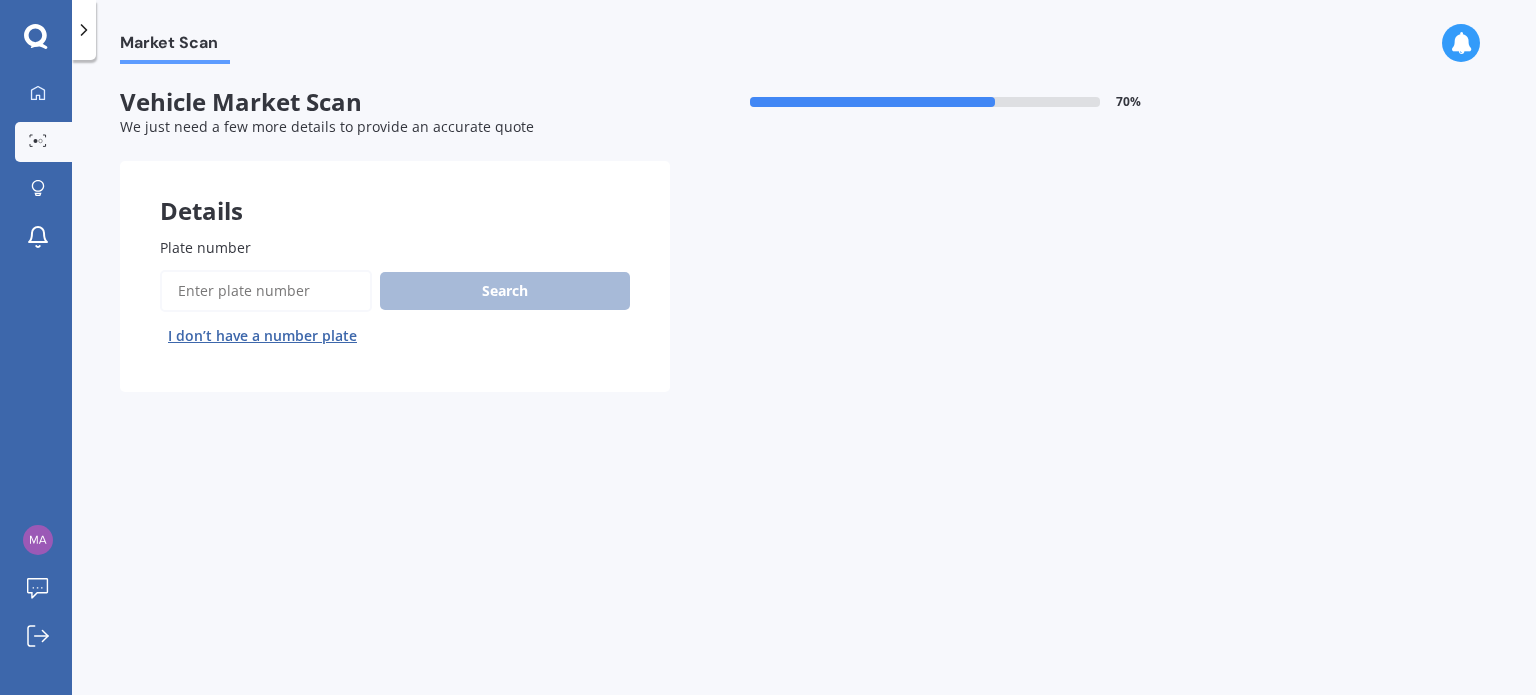 click on "Plate number" at bounding box center (266, 291) 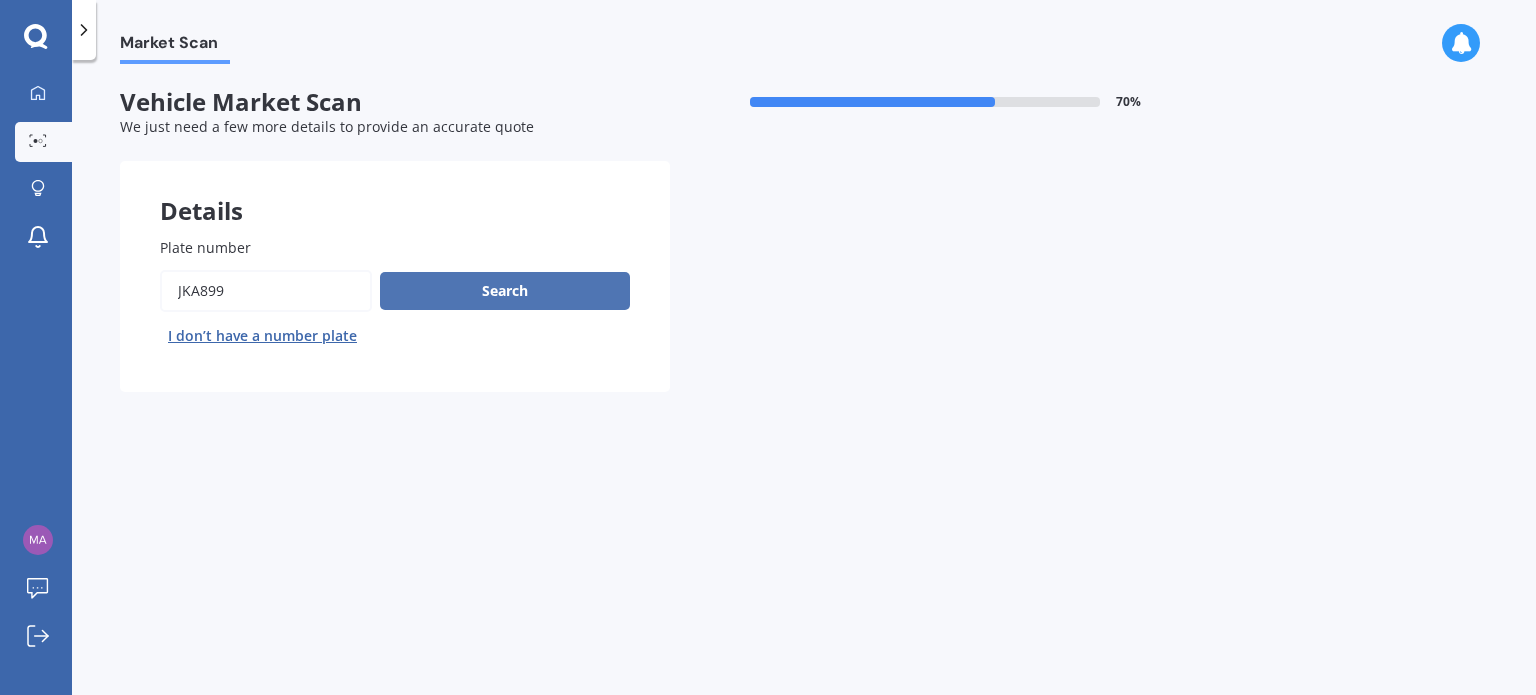 click on "Search" at bounding box center (505, 291) 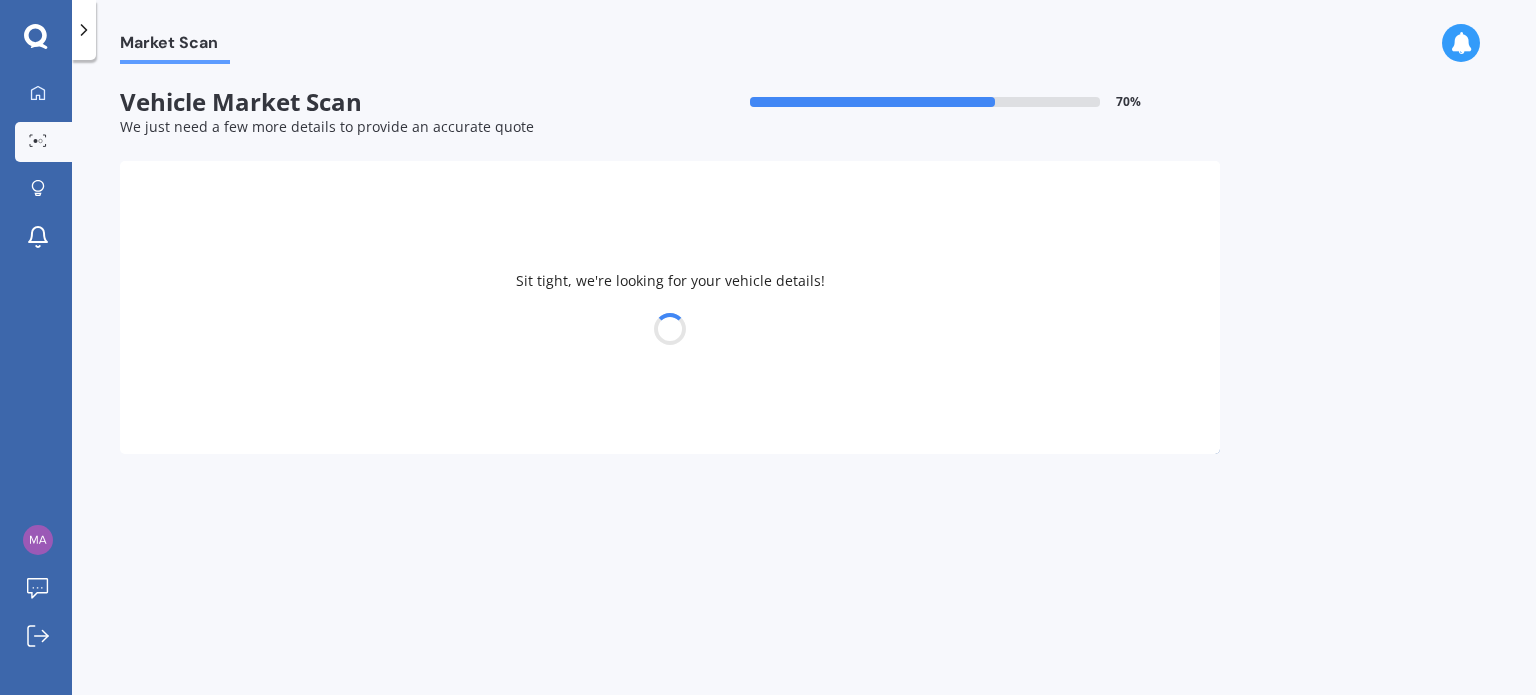 select on "KIA" 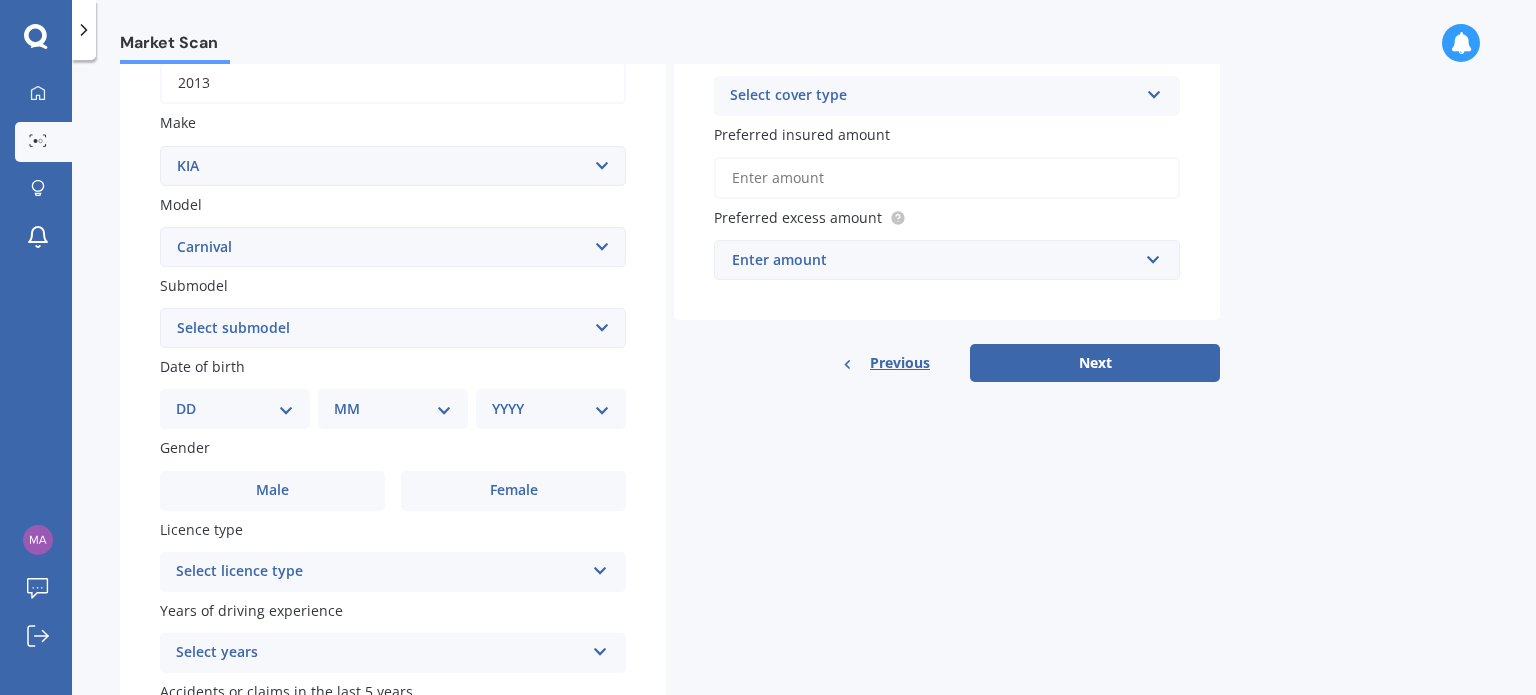 scroll, scrollTop: 400, scrollLeft: 0, axis: vertical 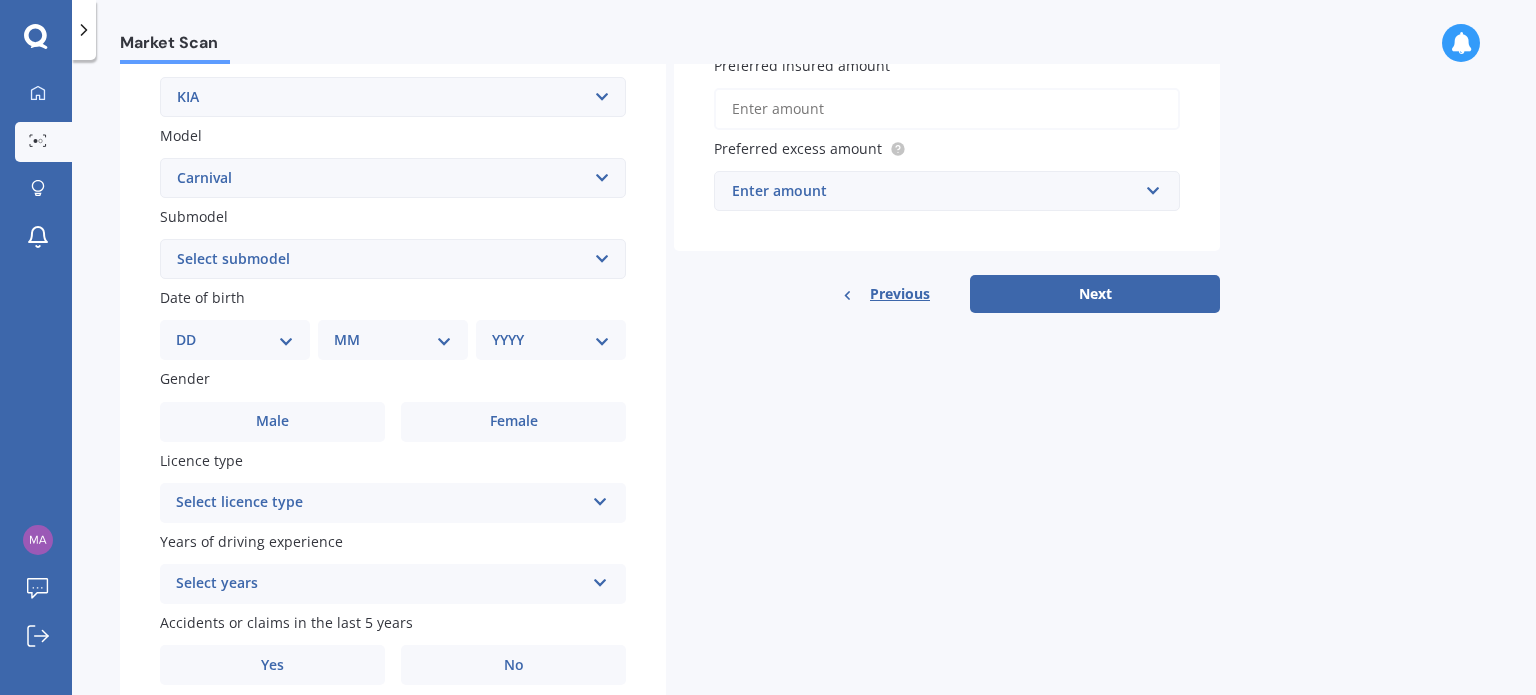 click on "Select submodel (All) EX Limited LTD turbo diesel Premium Premium Diesel" at bounding box center (393, 259) 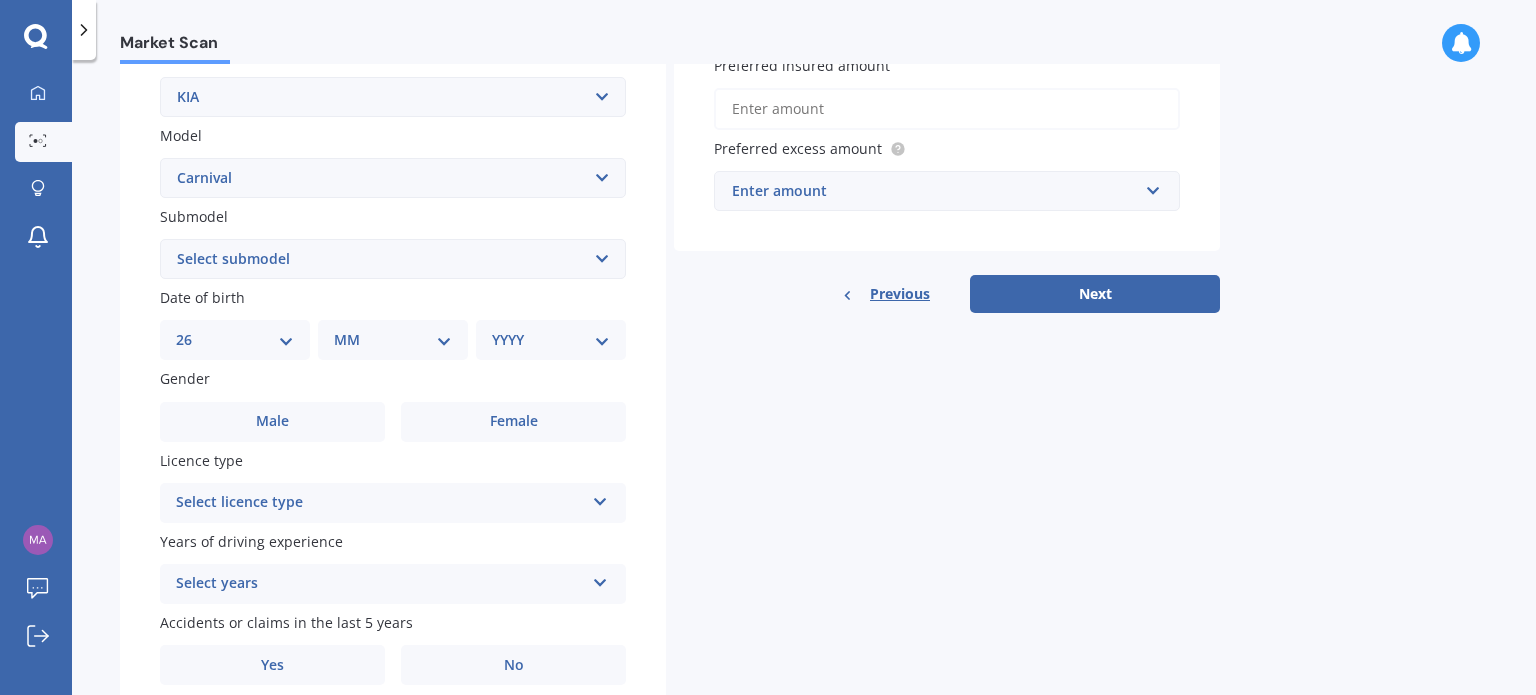 click on "DD 01 02 03 04 05 06 07 08 09 10 11 12 13 14 15 16 17 18 19 20 21 22 23 24 25 26 27 28 29 30 31" at bounding box center (235, 340) 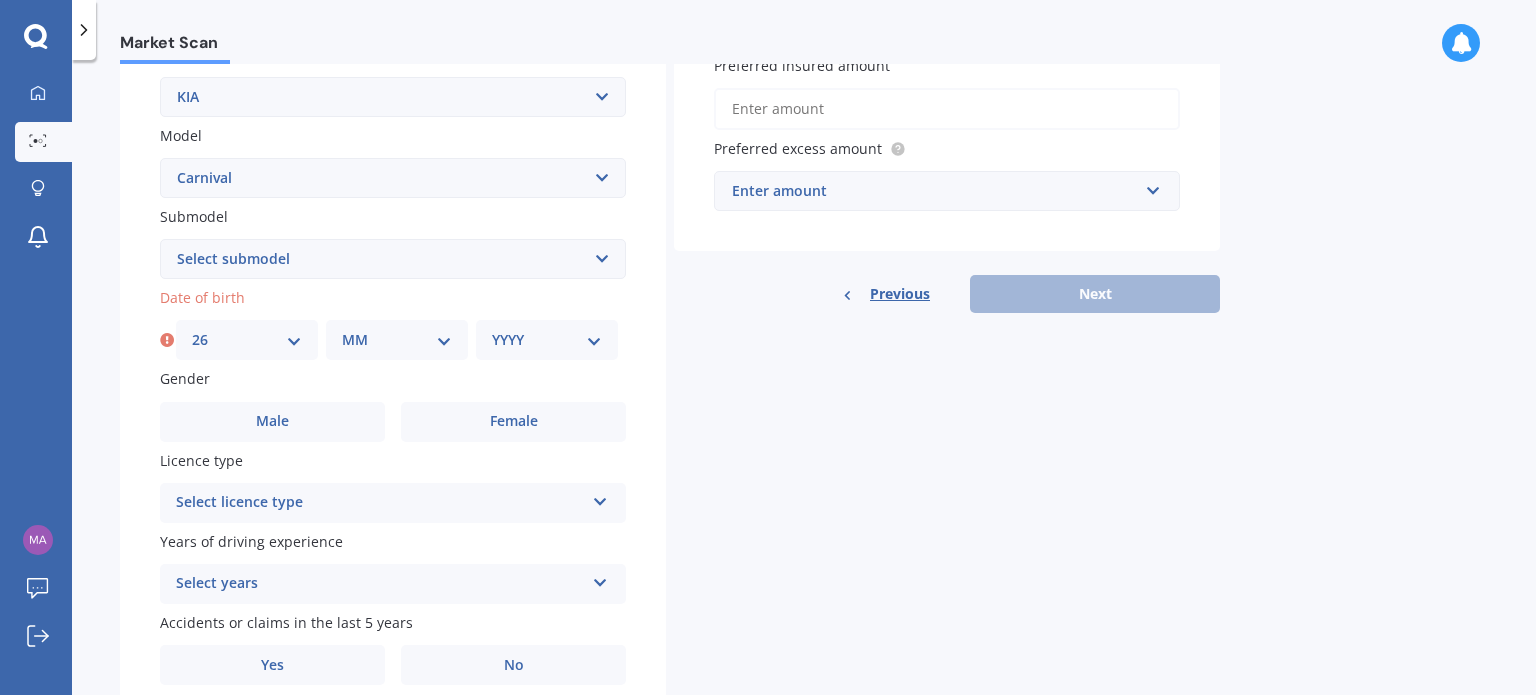 click on "MM 01 02 03 04 05 06 07 08 09 10 11 12" at bounding box center (397, 340) 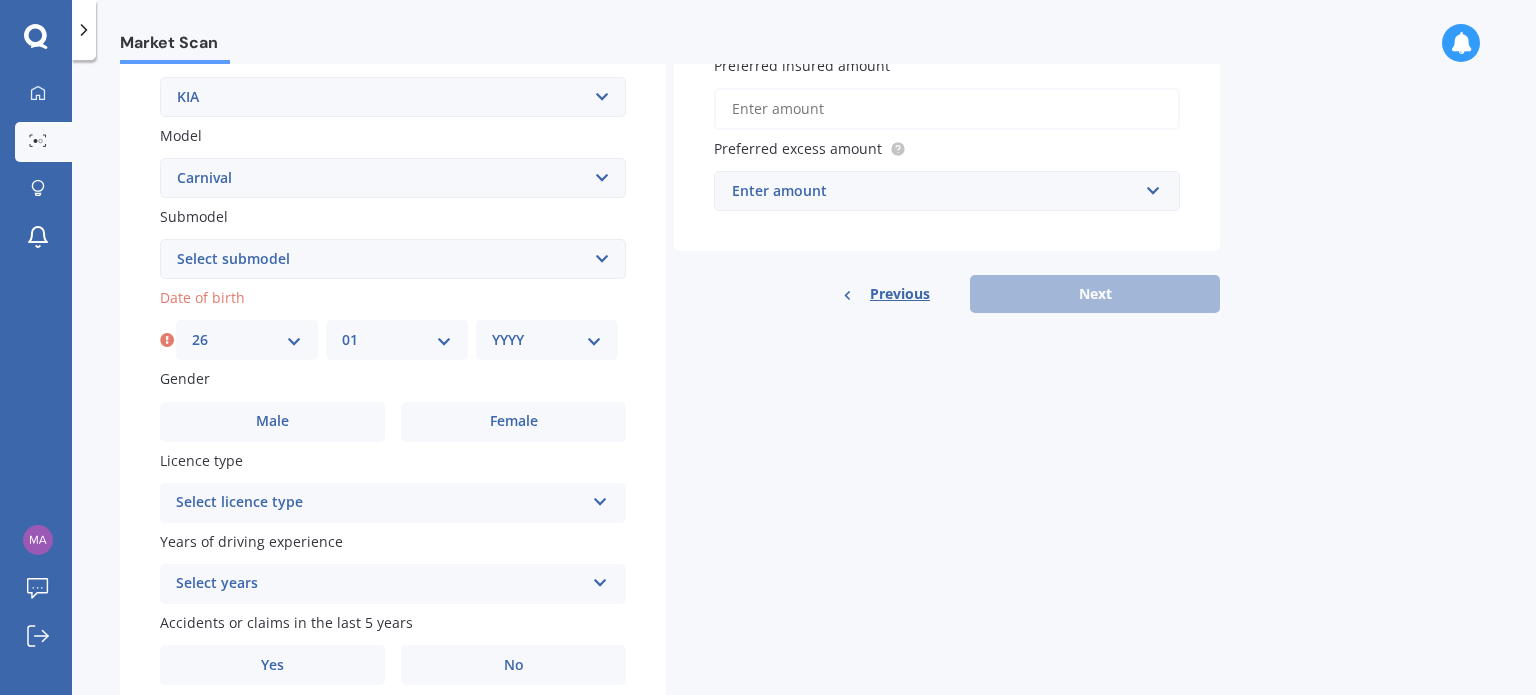 click on "MM 01 02 03 04 05 06 07 08 09 10 11 12" at bounding box center (397, 340) 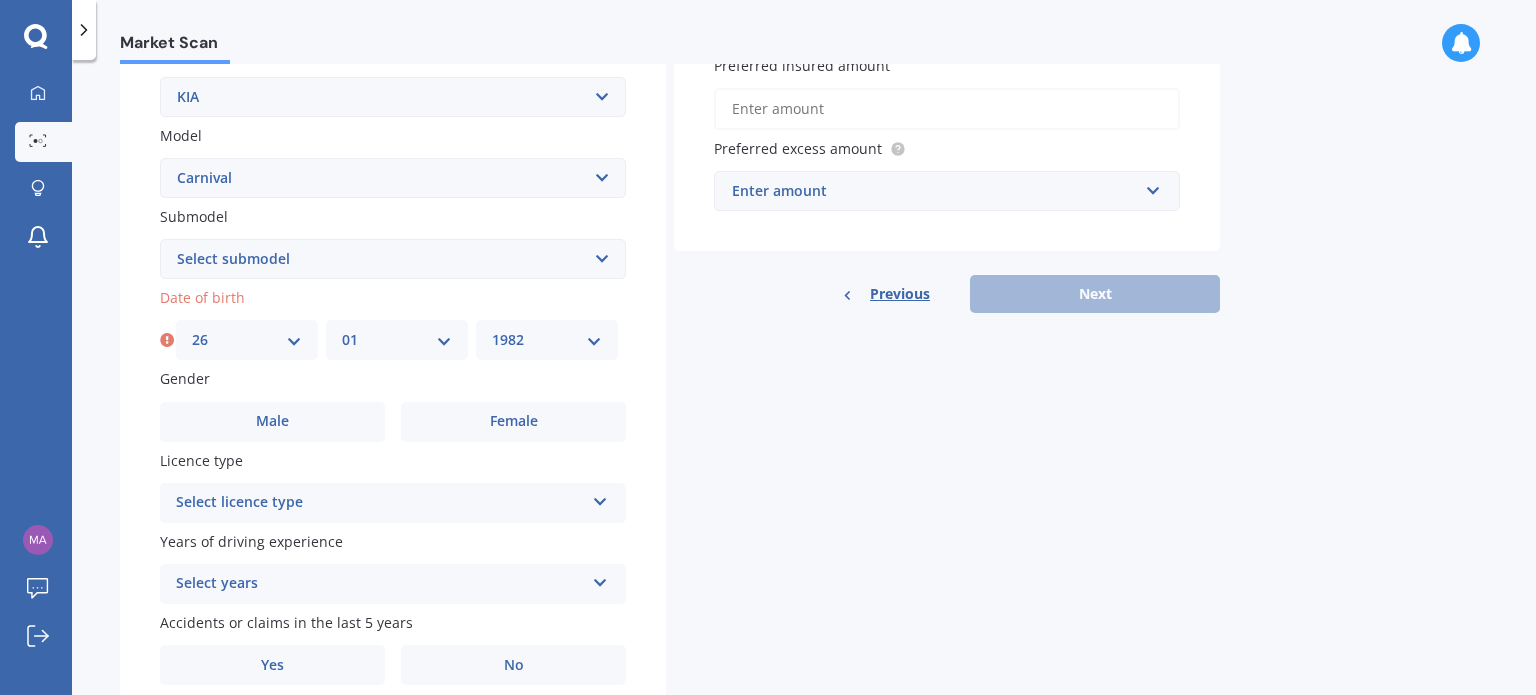 click on "YYYY 2025 2024 2023 2022 2021 2020 2019 2018 2017 2016 2015 2014 2013 2012 2011 2010 2009 2008 2007 2006 2005 2004 2003 2002 2001 2000 1999 1998 1997 1996 1995 1994 1993 1992 1991 1990 1989 1988 1987 1986 1985 1984 1983 1982 1981 1980 1979 1978 1977 1976 1975 1974 1973 1972 1971 1970 1969 1968 1967 1966 1965 1964 1963 1962 1961 1960 1959 1958 1957 1956 1955 1954 1953 1952 1951 1950 1949 1948 1947 1946 1945 1944 1943 1942 1941 1940 1939 1938 1937 1936 1935 1934 1933 1932 1931 1930 1929 1928 1927 1926" at bounding box center [547, 340] 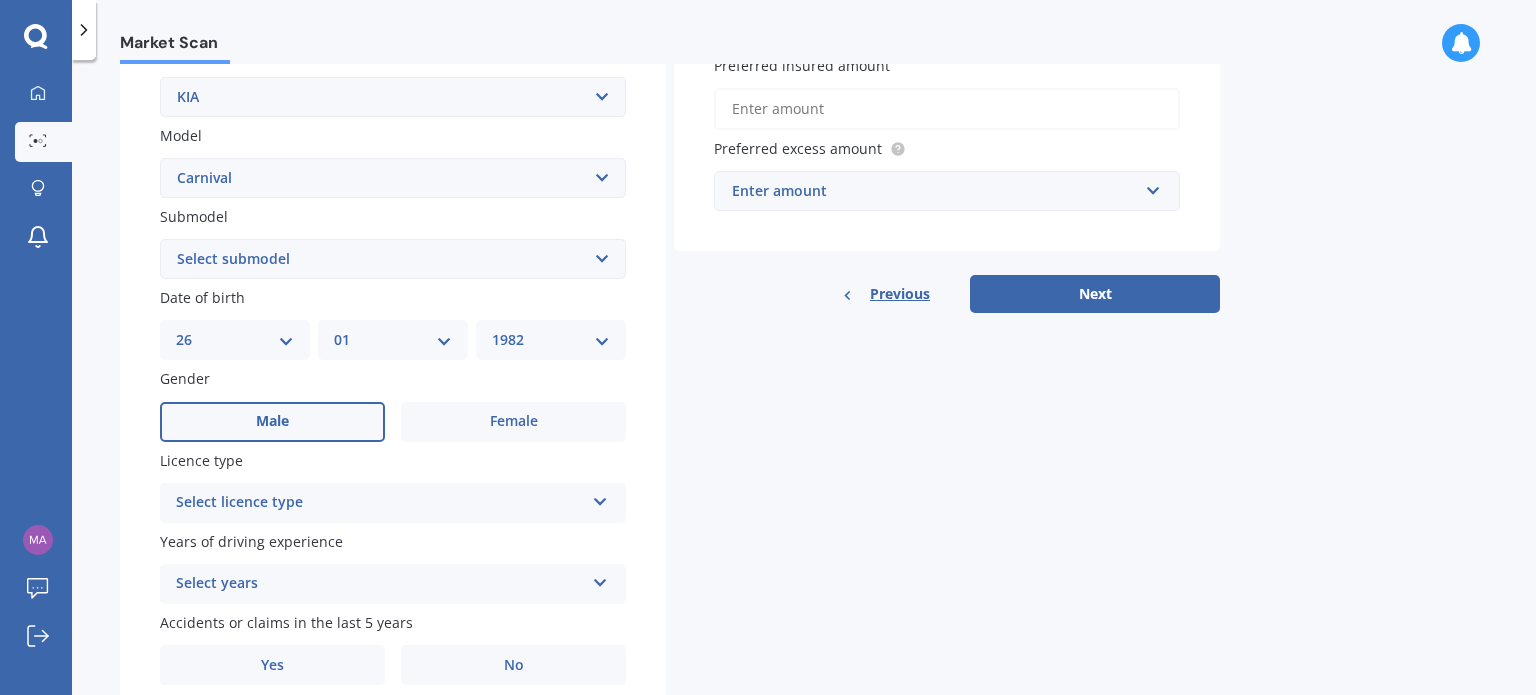 click on "Male" at bounding box center [272, 422] 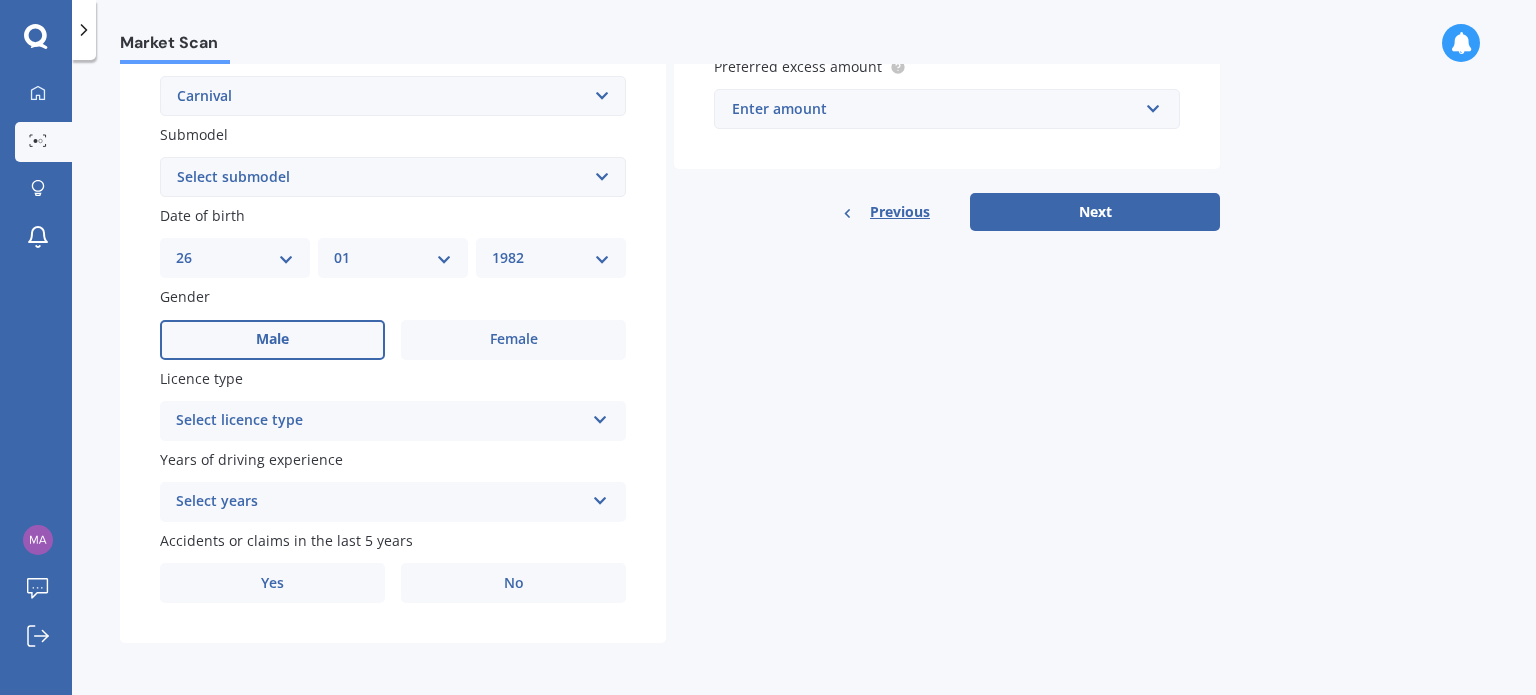 click on "Select licence type" at bounding box center (380, 421) 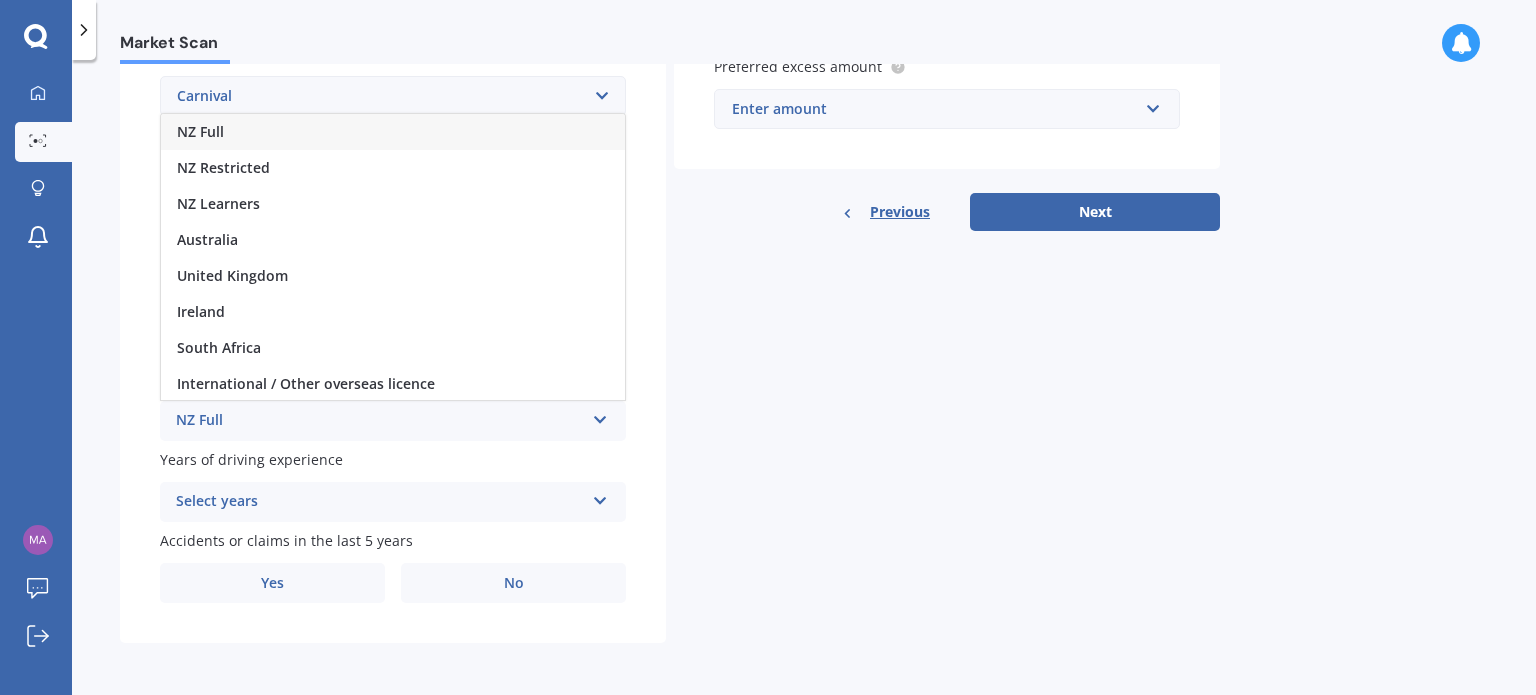 click on "NZ Full" at bounding box center (393, 132) 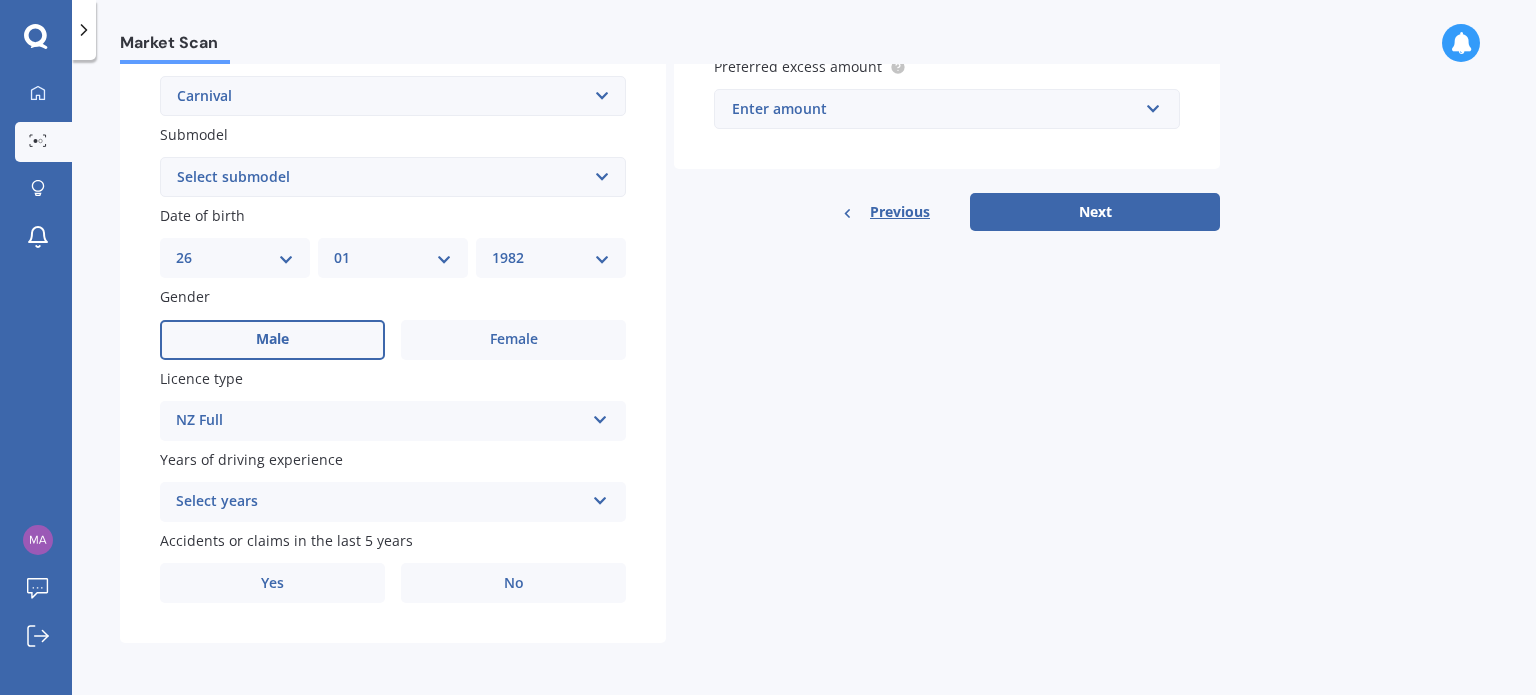 click on "Select years" at bounding box center [380, 502] 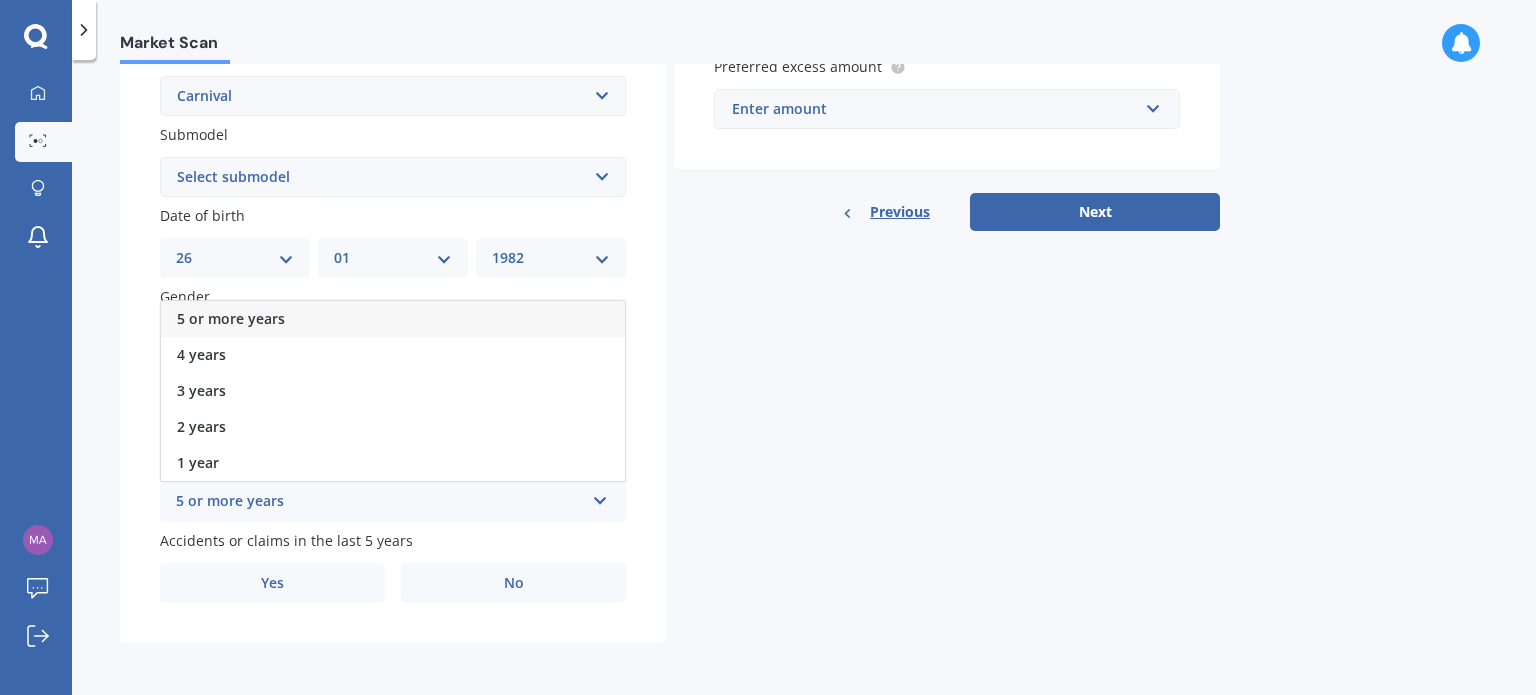 click on "5 or more years" at bounding box center [393, 319] 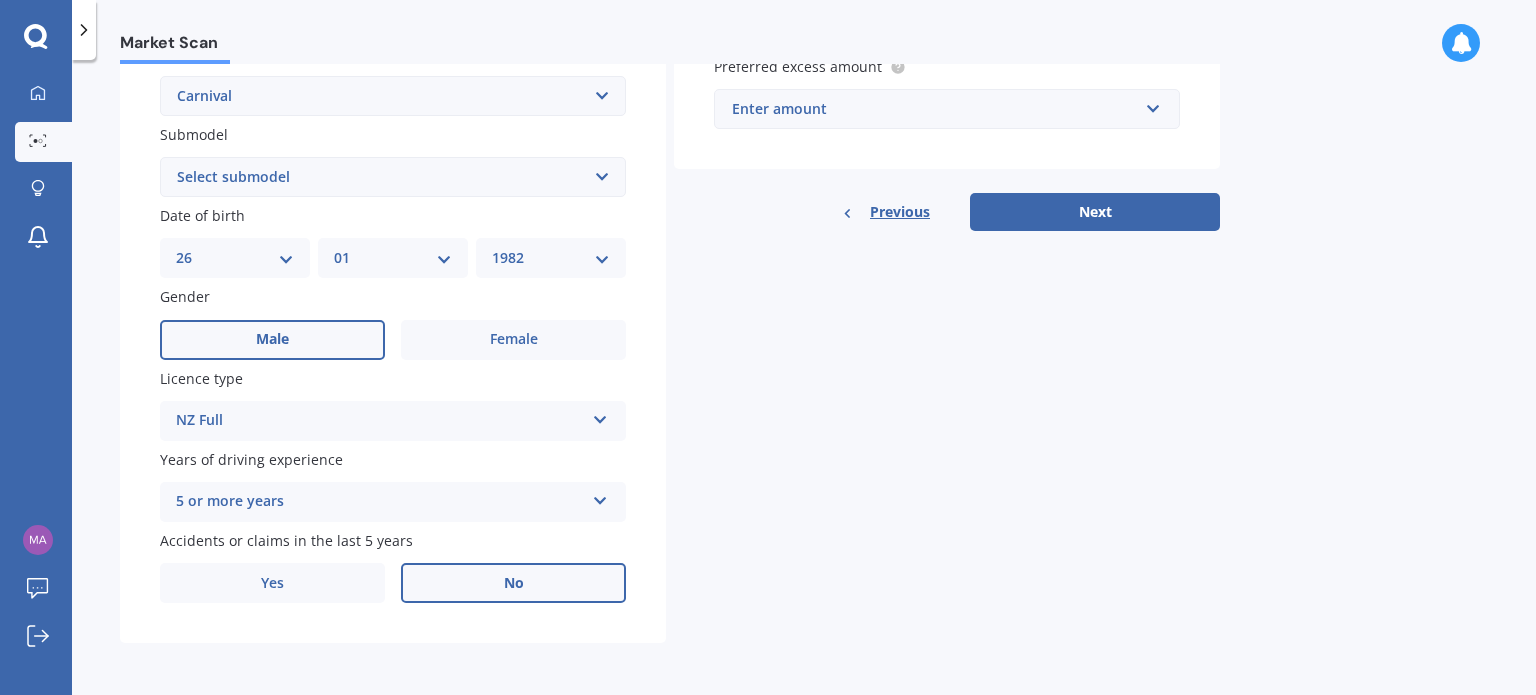 click on "No" at bounding box center [513, 583] 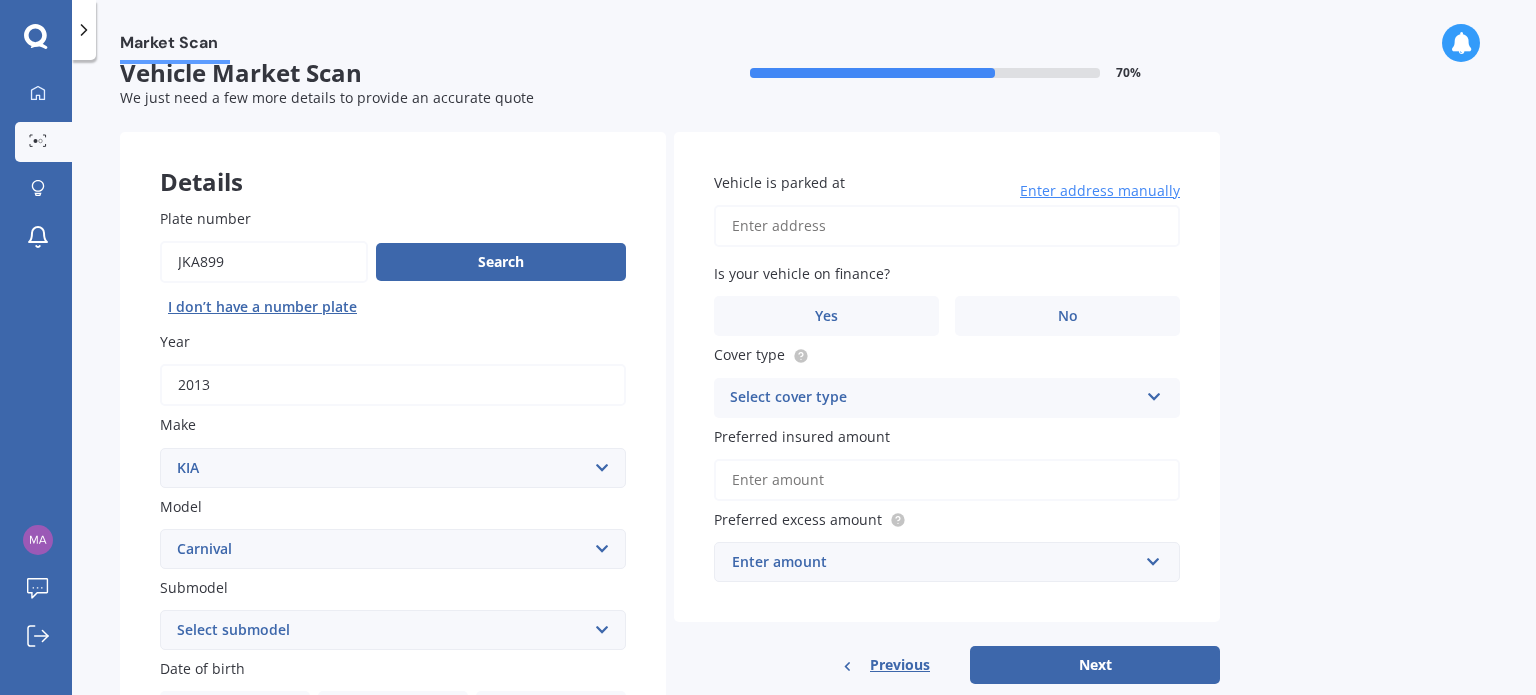 scroll, scrollTop: 0, scrollLeft: 0, axis: both 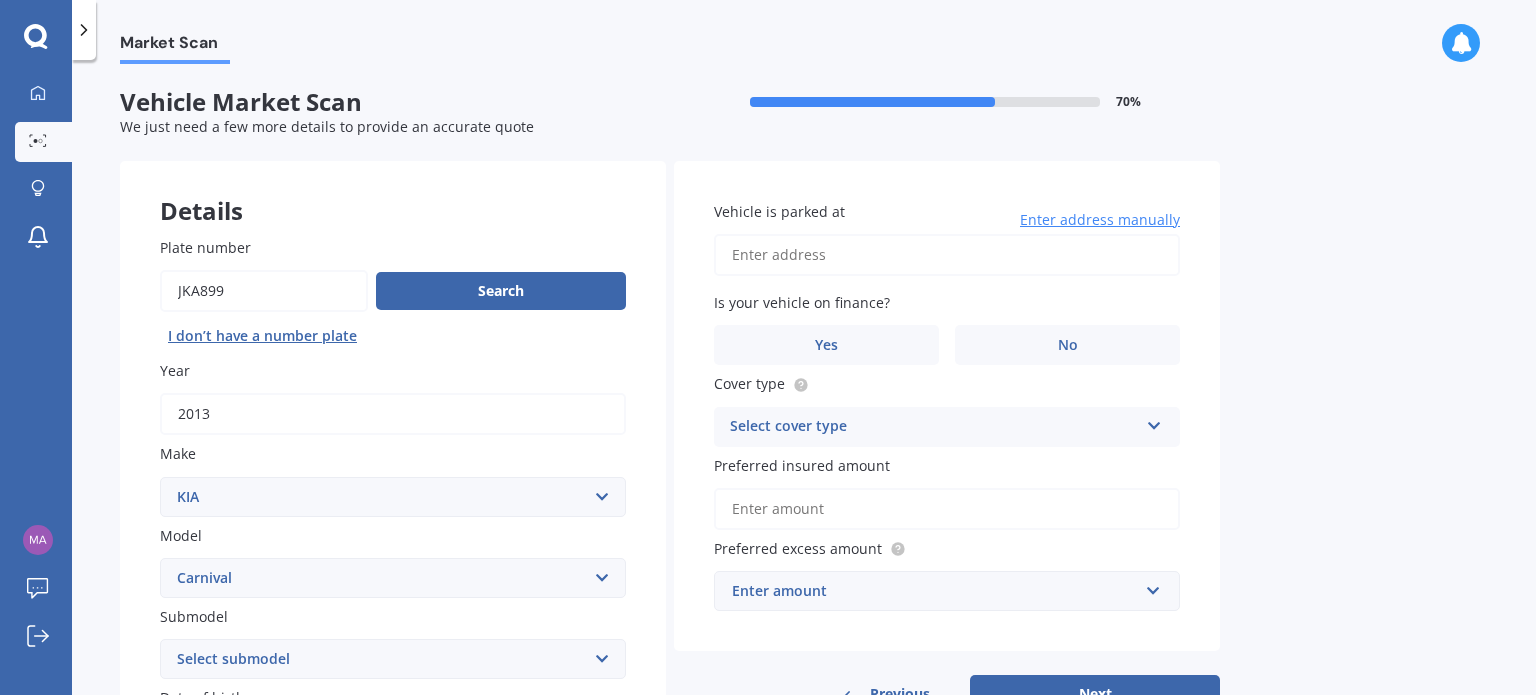 click on "Vehicle is parked at" at bounding box center [947, 255] 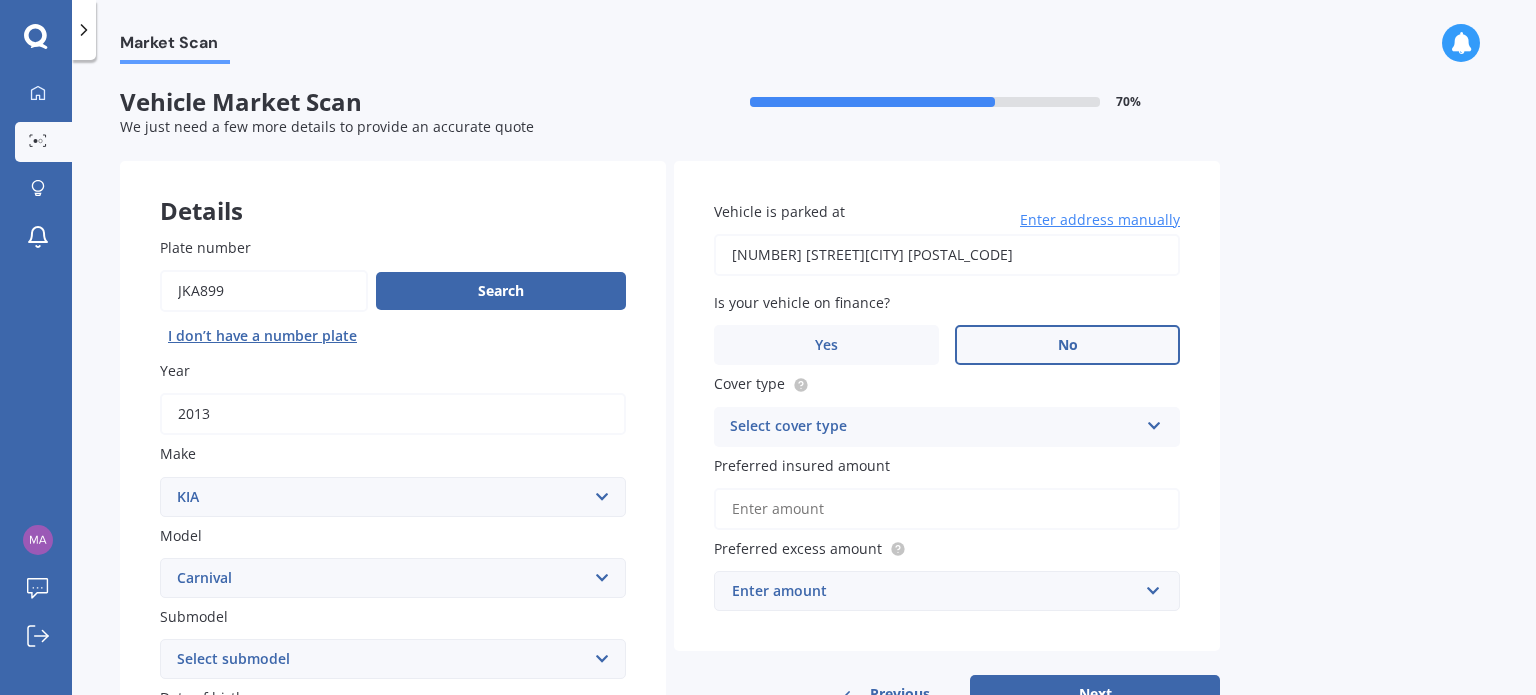 click on "No" at bounding box center [1067, 345] 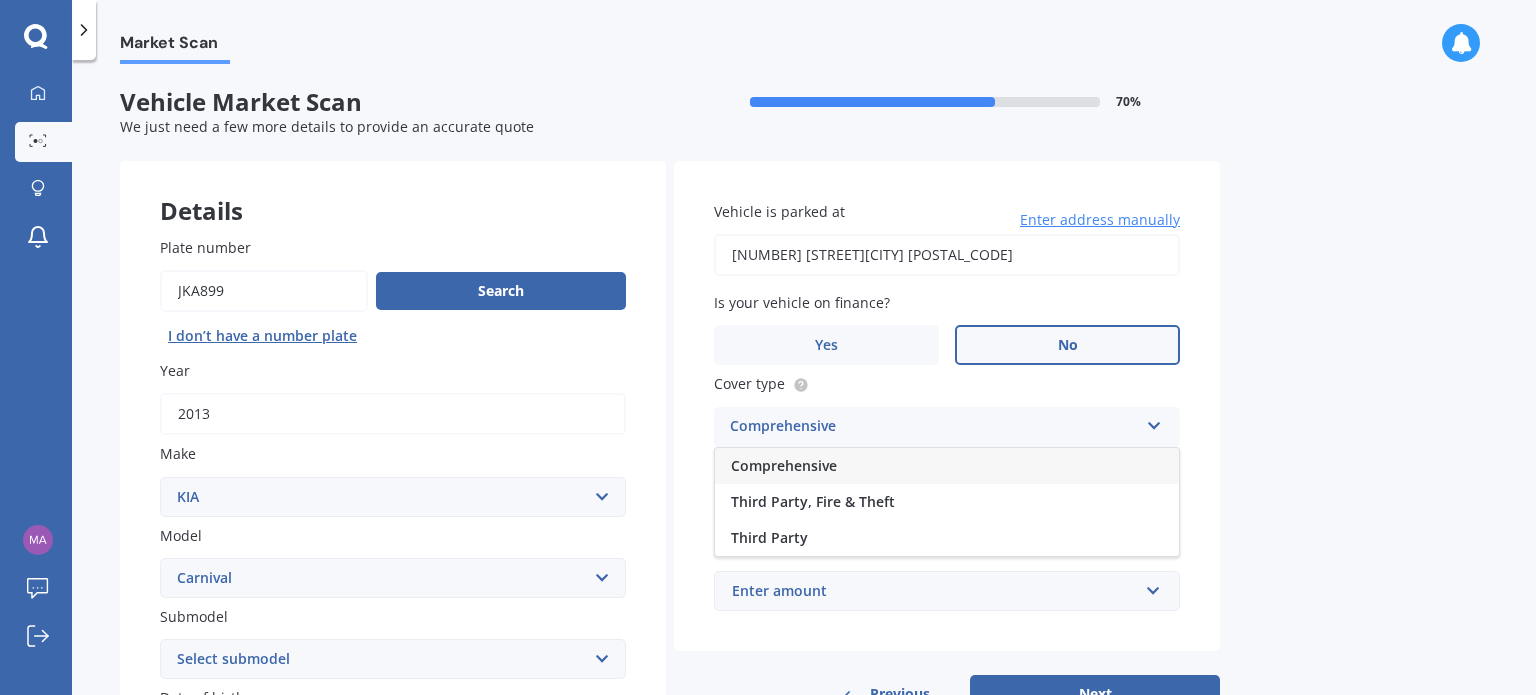 click on "Comprehensive" at bounding box center (947, 466) 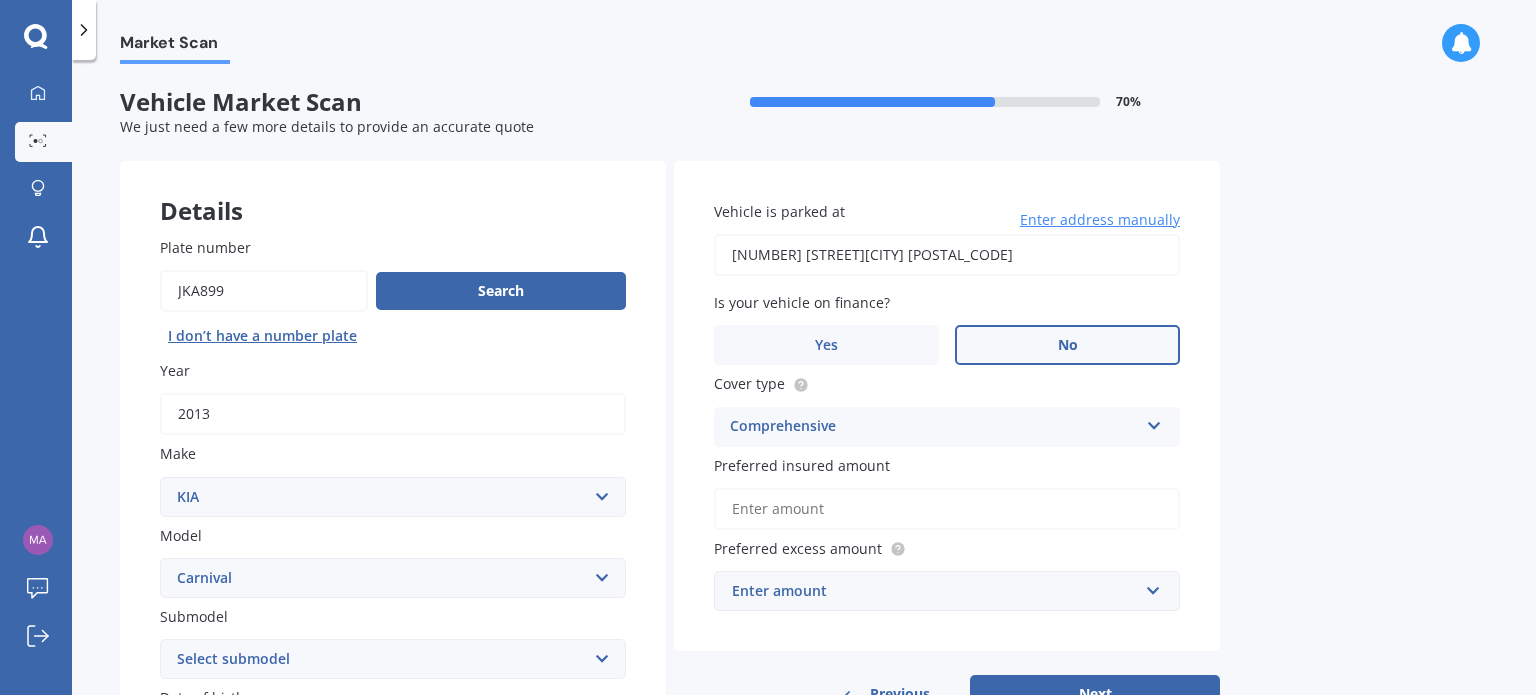 click on "Preferred insured amount" at bounding box center [947, 509] 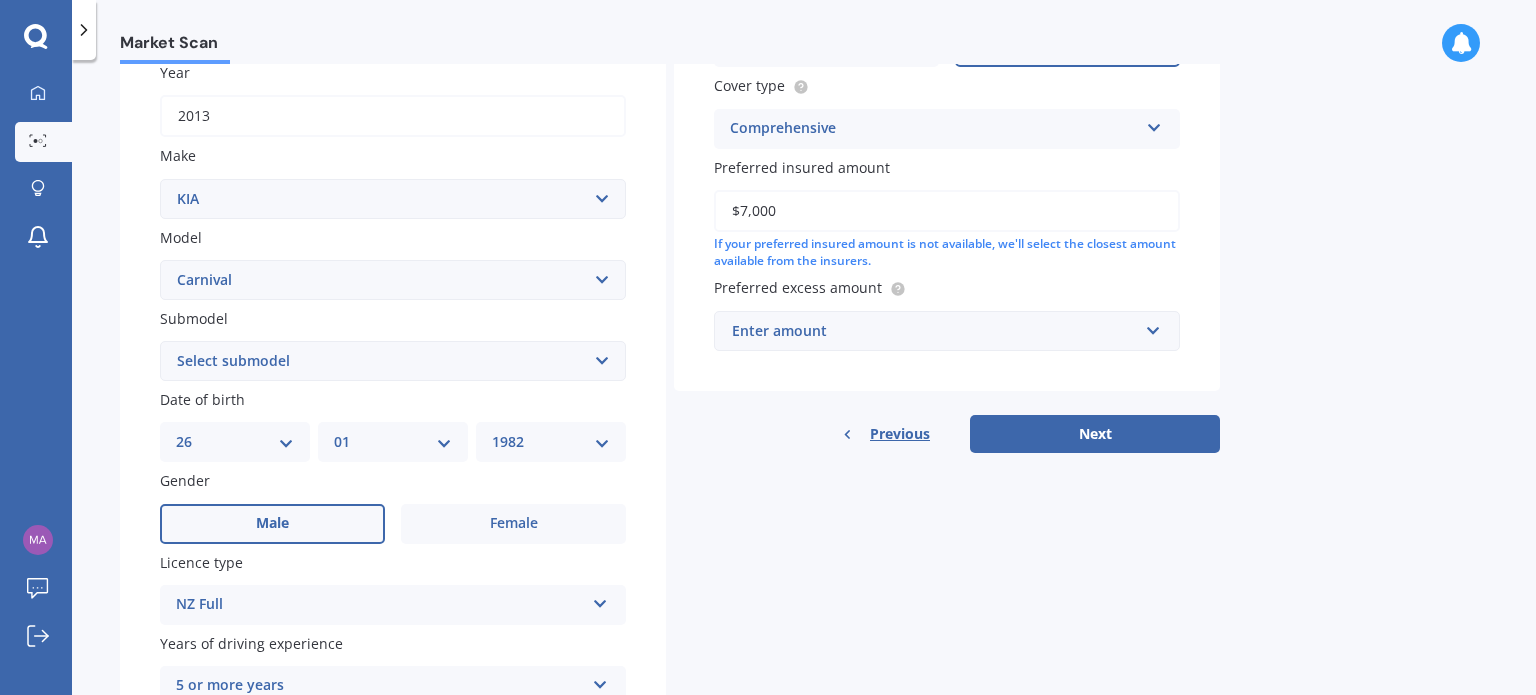 scroll, scrollTop: 300, scrollLeft: 0, axis: vertical 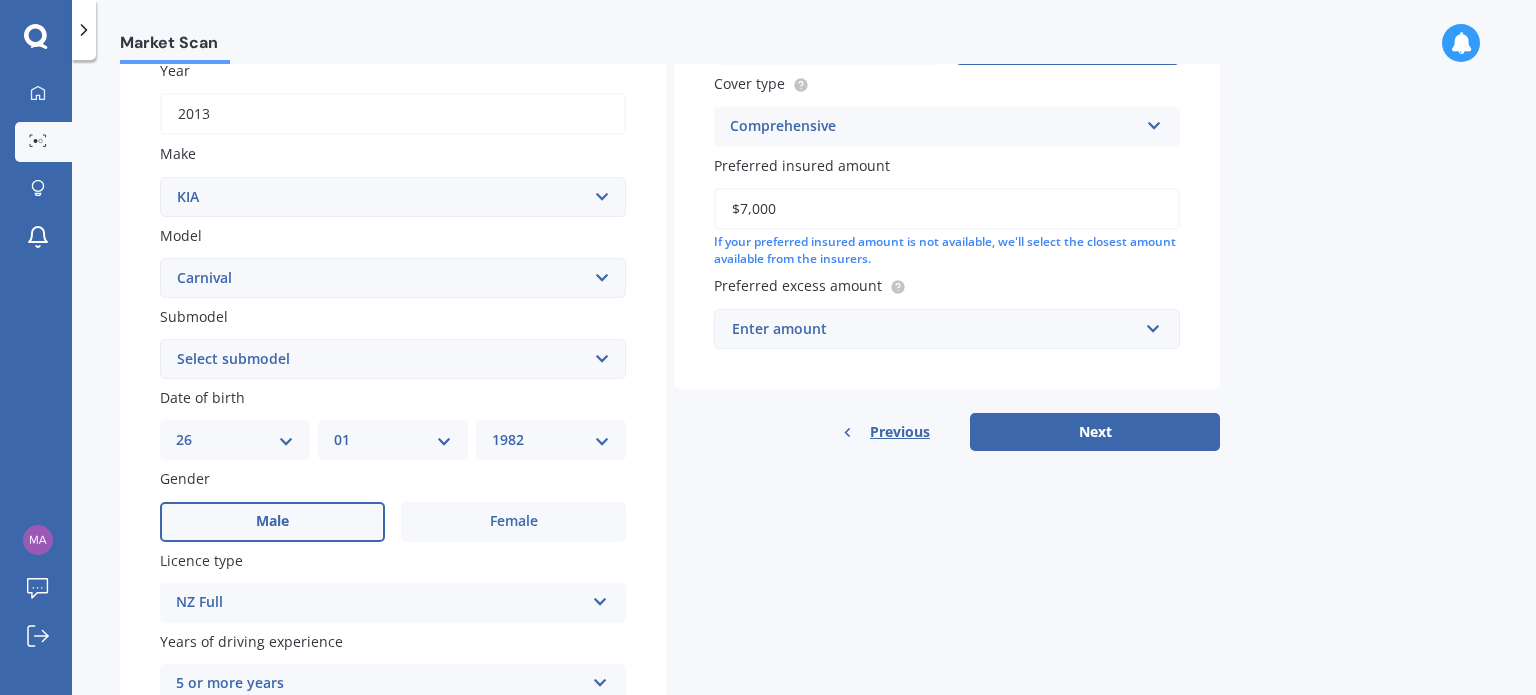 type on "$7,000" 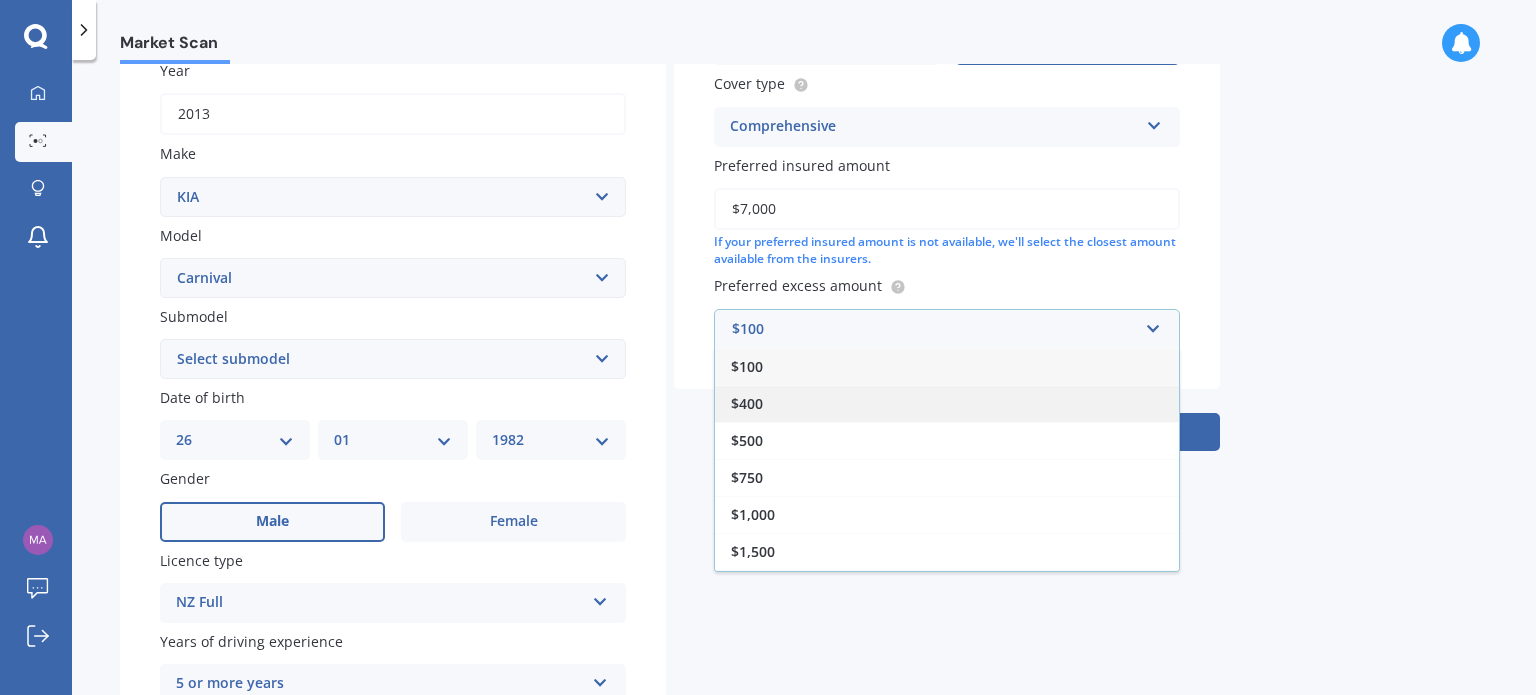 click on "$400" at bounding box center [947, 403] 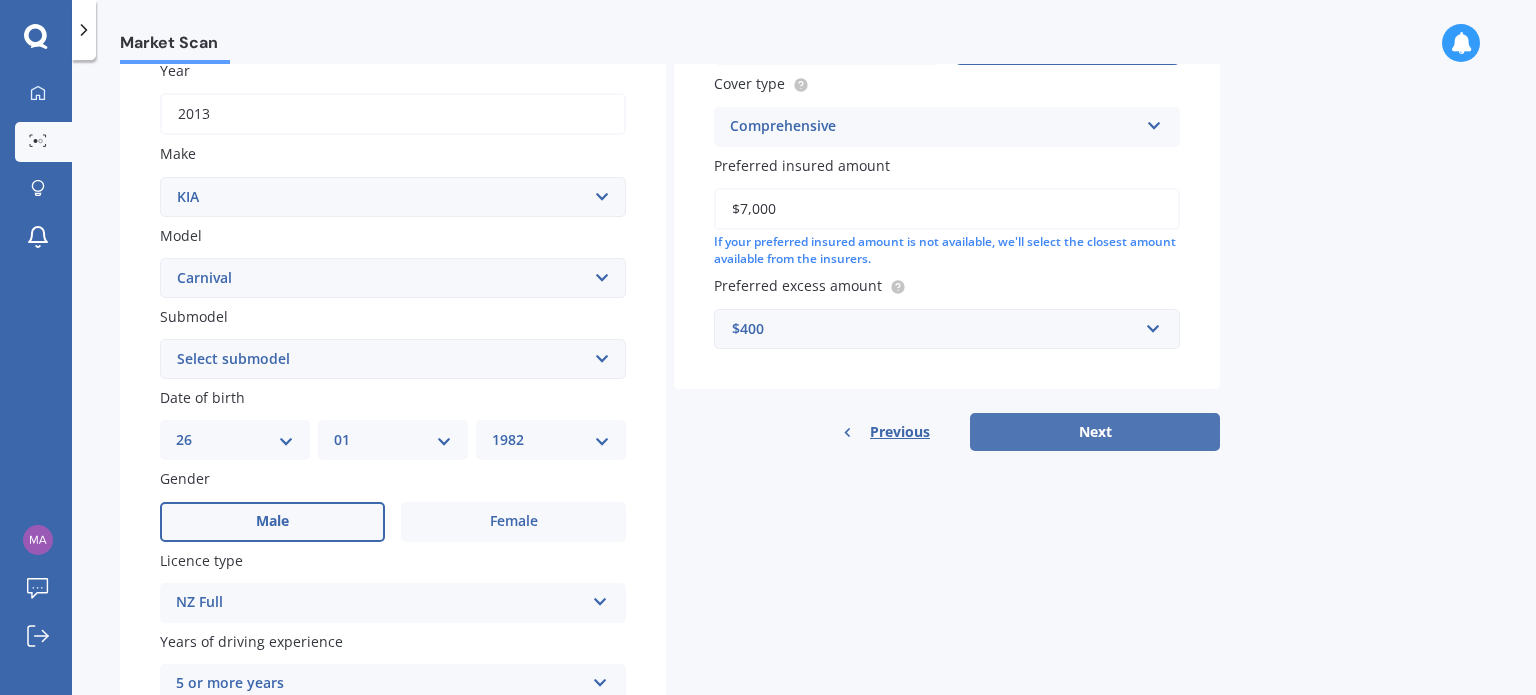 click on "Next" at bounding box center [1095, 432] 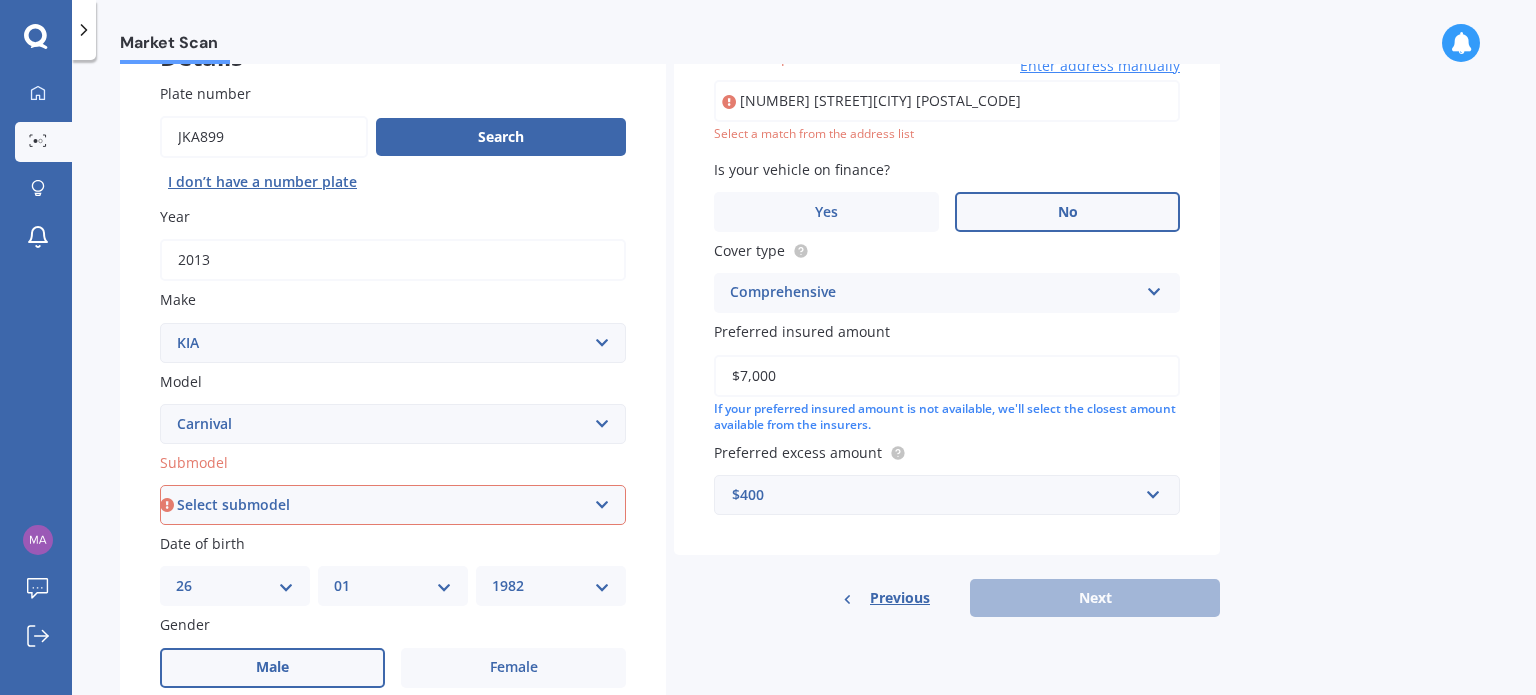 scroll, scrollTop: 0, scrollLeft: 0, axis: both 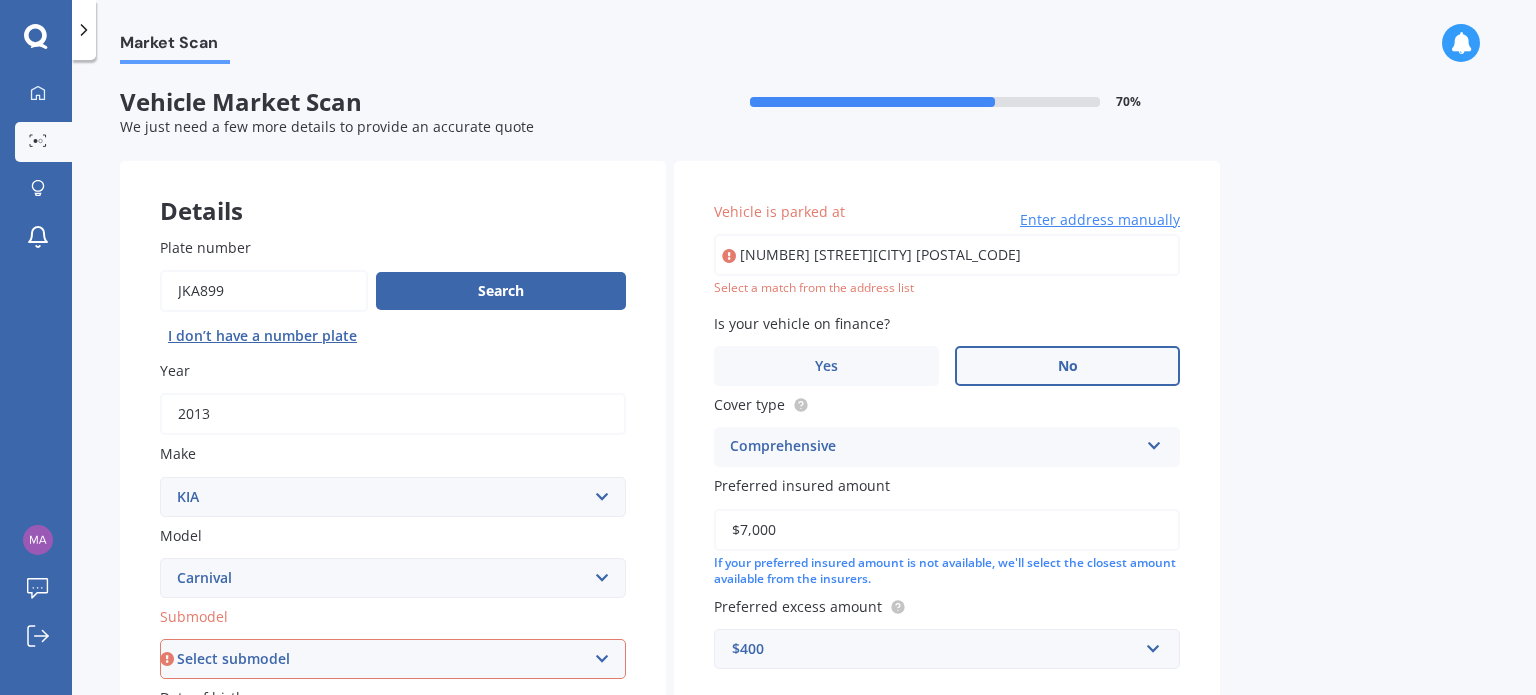 click on "[NUMBER] [STREET][CITY] [POSTAL_CODE]" at bounding box center [947, 255] 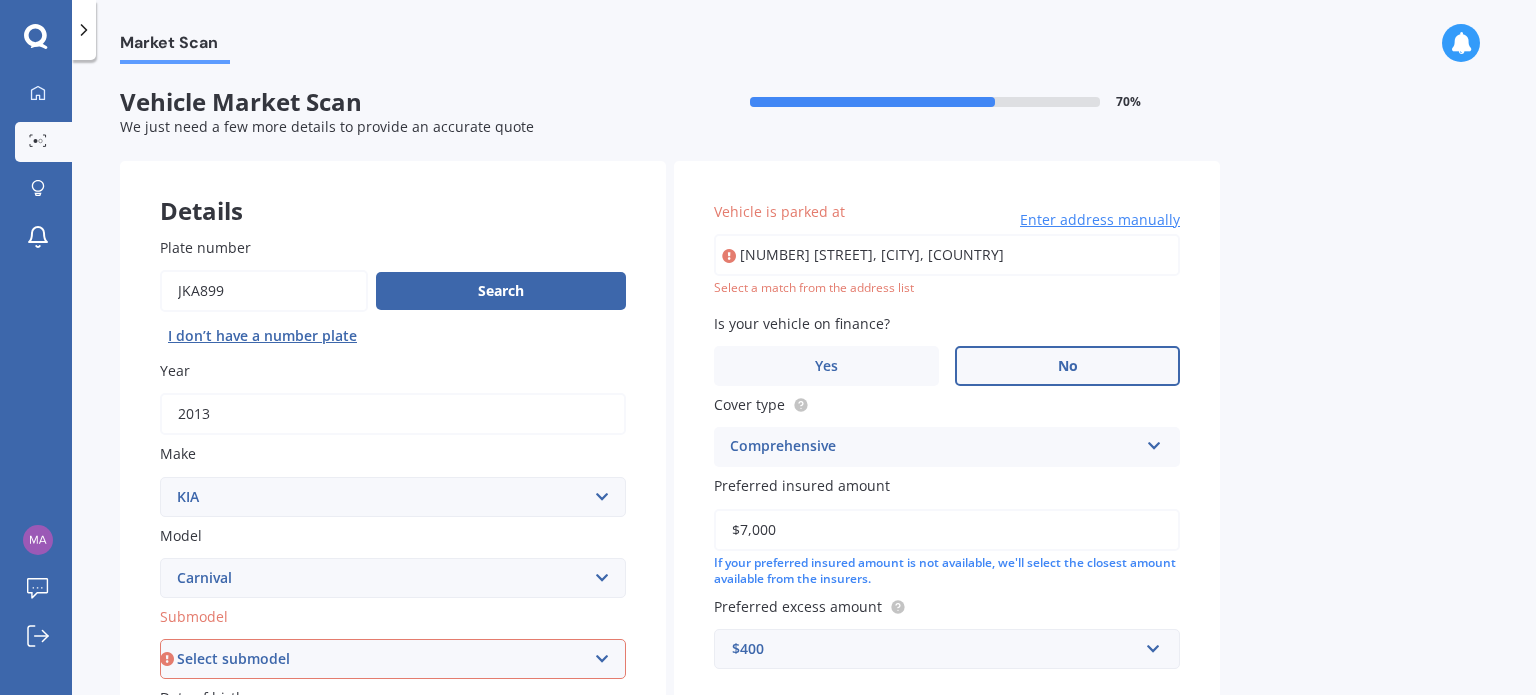 type on "[NUMBER] [STREET], [CITY] [POSTAL_CODE]" 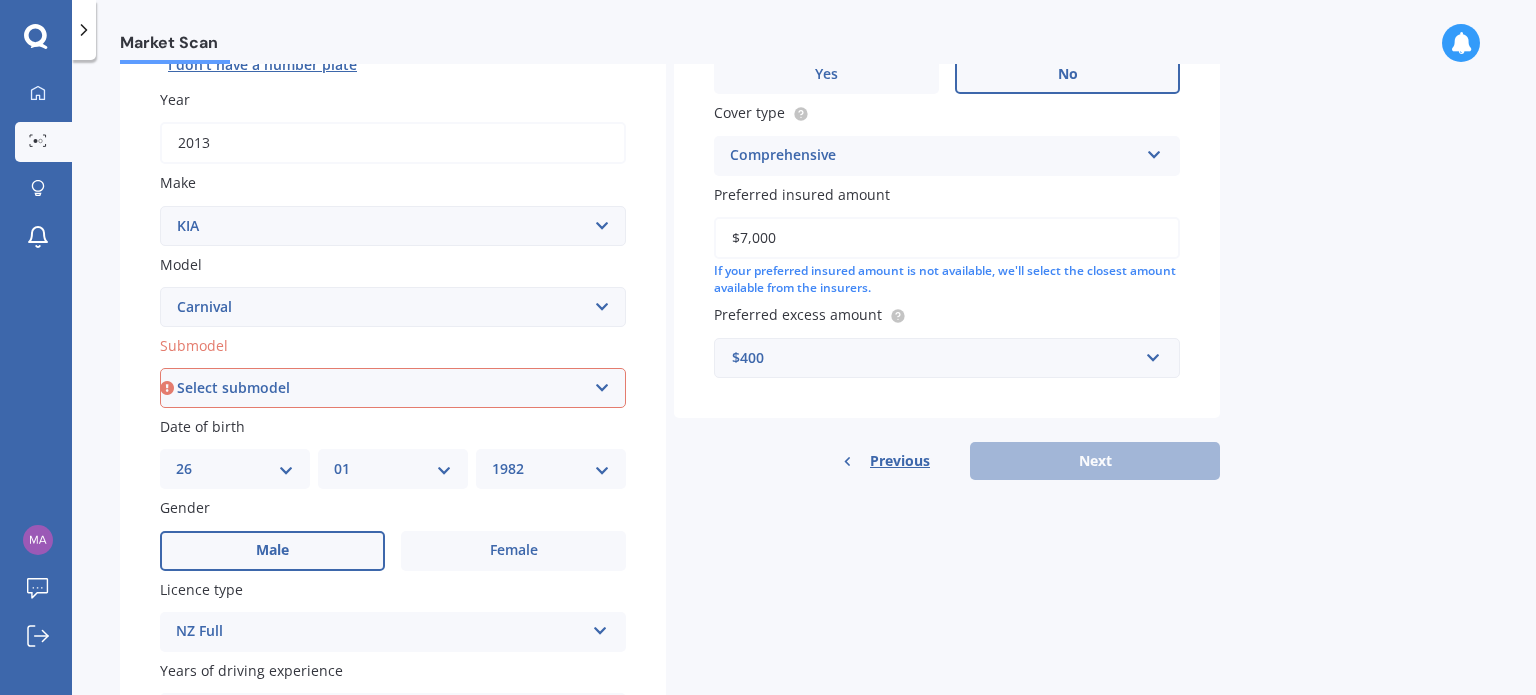 scroll, scrollTop: 282, scrollLeft: 0, axis: vertical 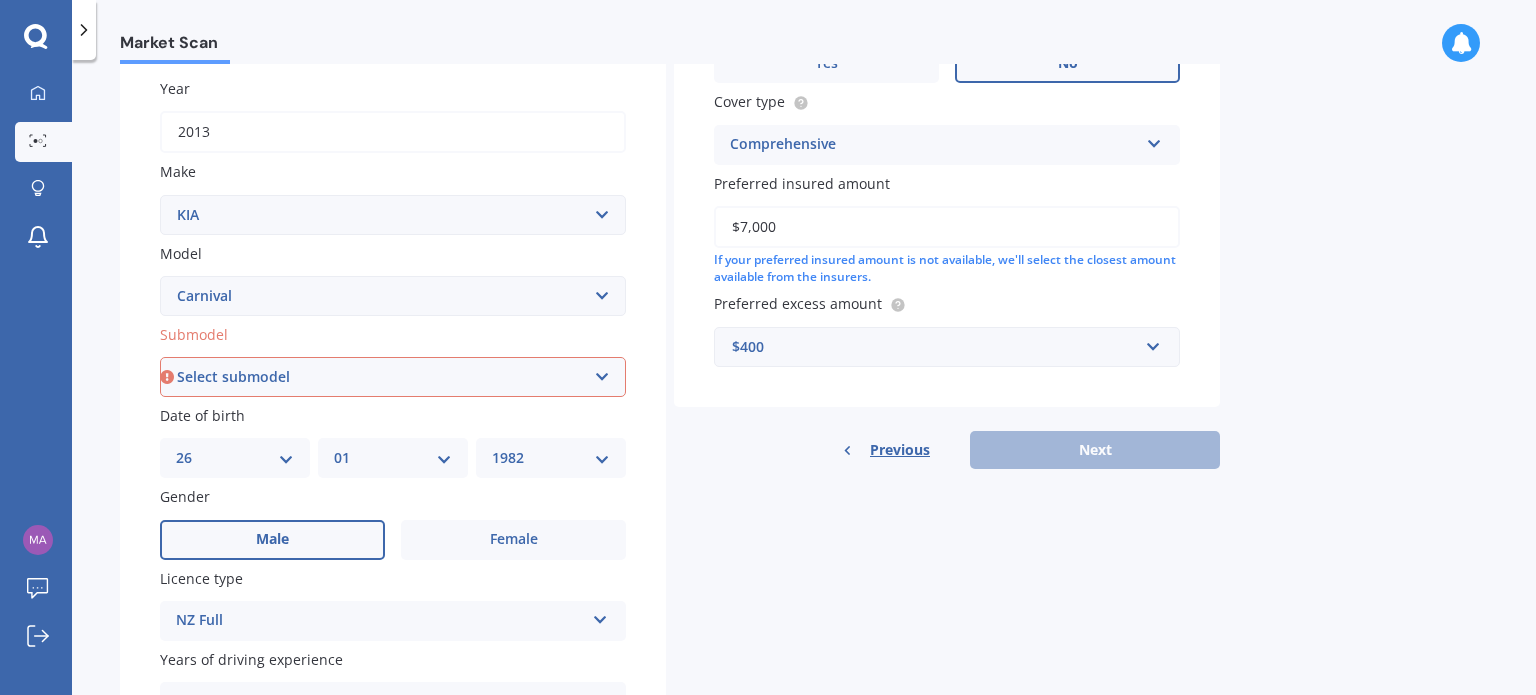 click on "Select submodel (All) EX Limited LTD turbo diesel Premium Premium Diesel" at bounding box center (393, 377) 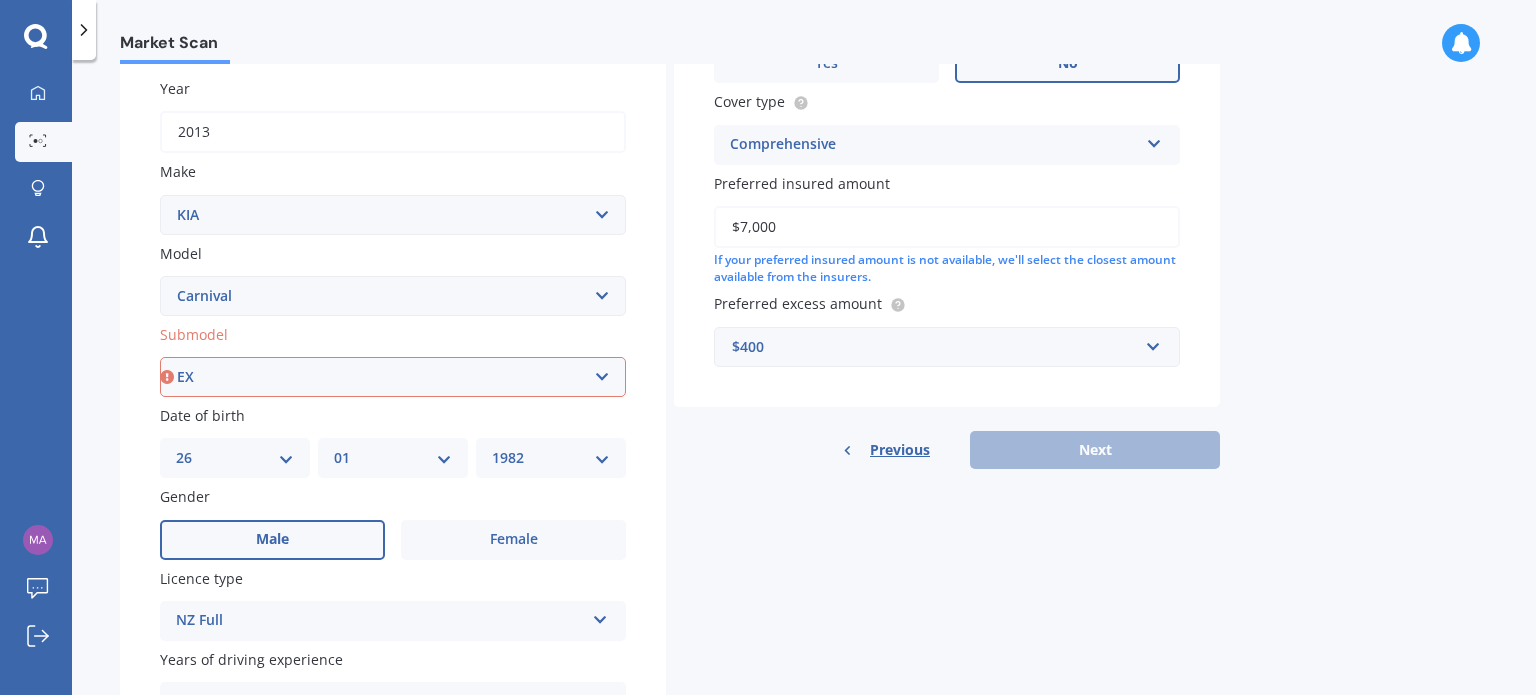 click on "Select submodel (All) EX Limited LTD turbo diesel Premium Premium Diesel" at bounding box center [393, 377] 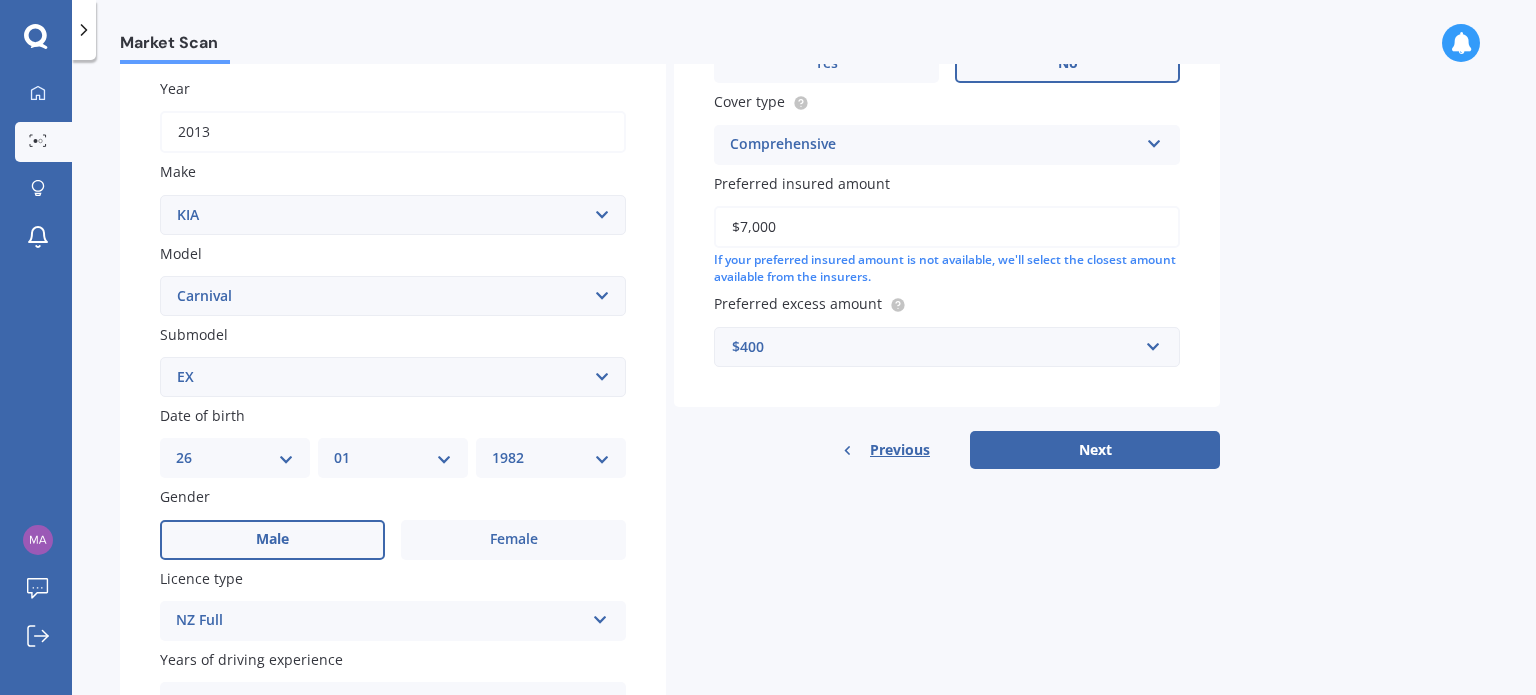 click on "Select submodel (All) EX Limited LTD turbo diesel Premium Premium Diesel" at bounding box center [393, 377] 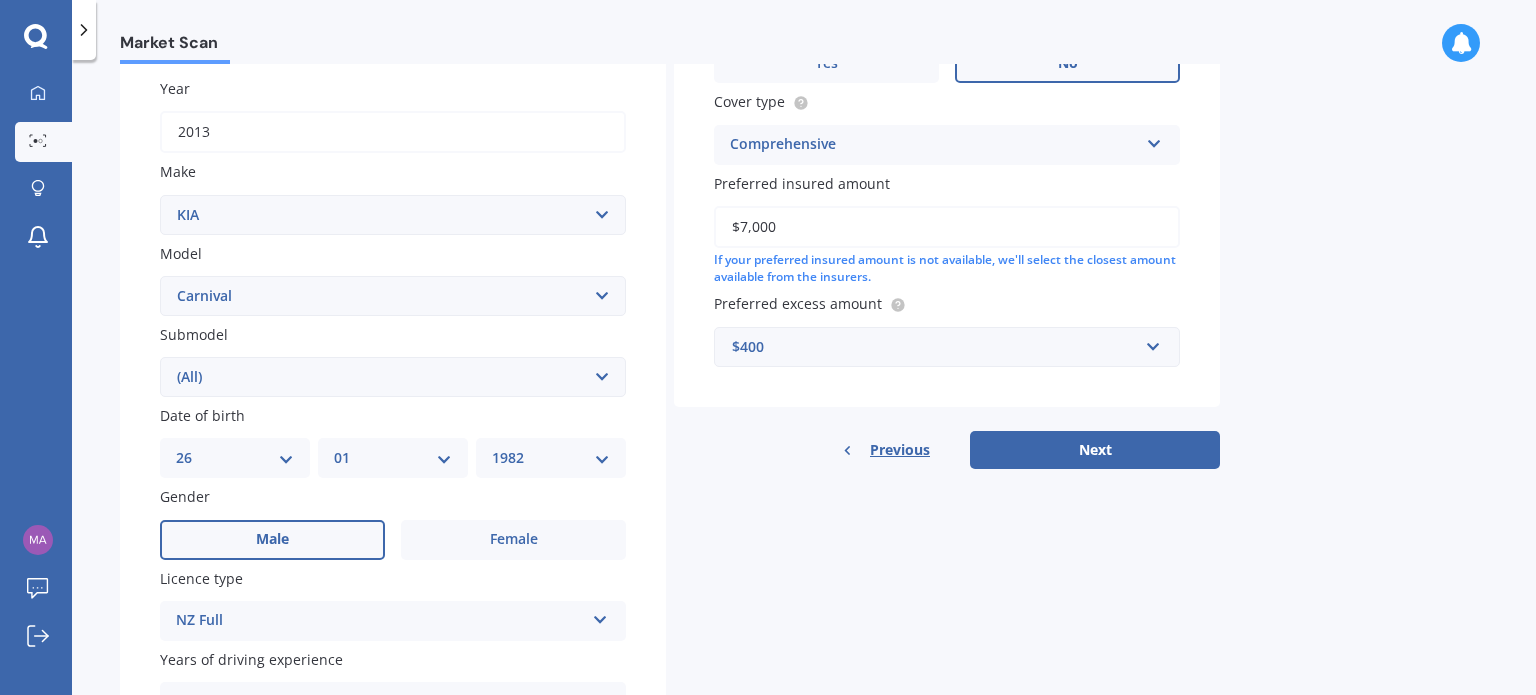 click on "Select submodel (All) EX Limited LTD turbo diesel Premium Premium Diesel" at bounding box center [393, 377] 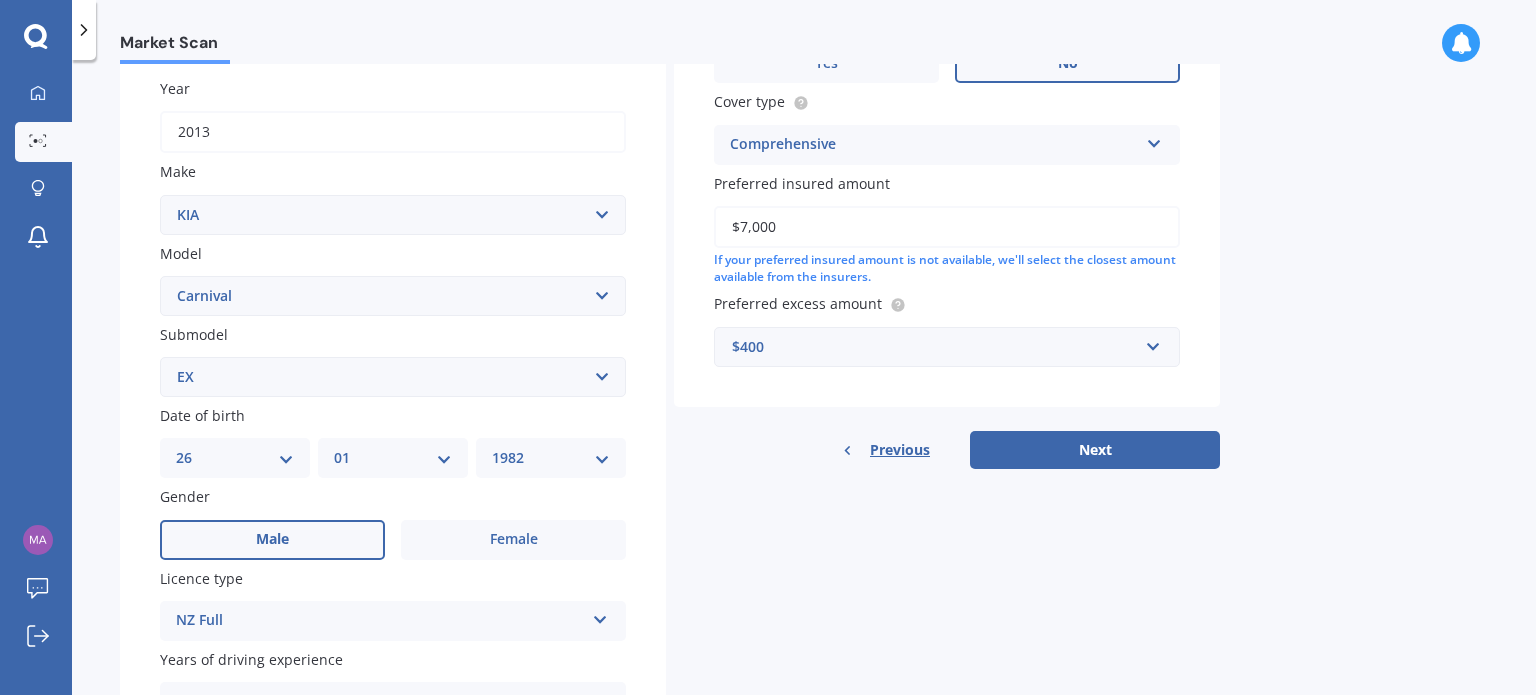 click on "Select submodel (All) EX Limited LTD turbo diesel Premium Premium Diesel" at bounding box center (393, 377) 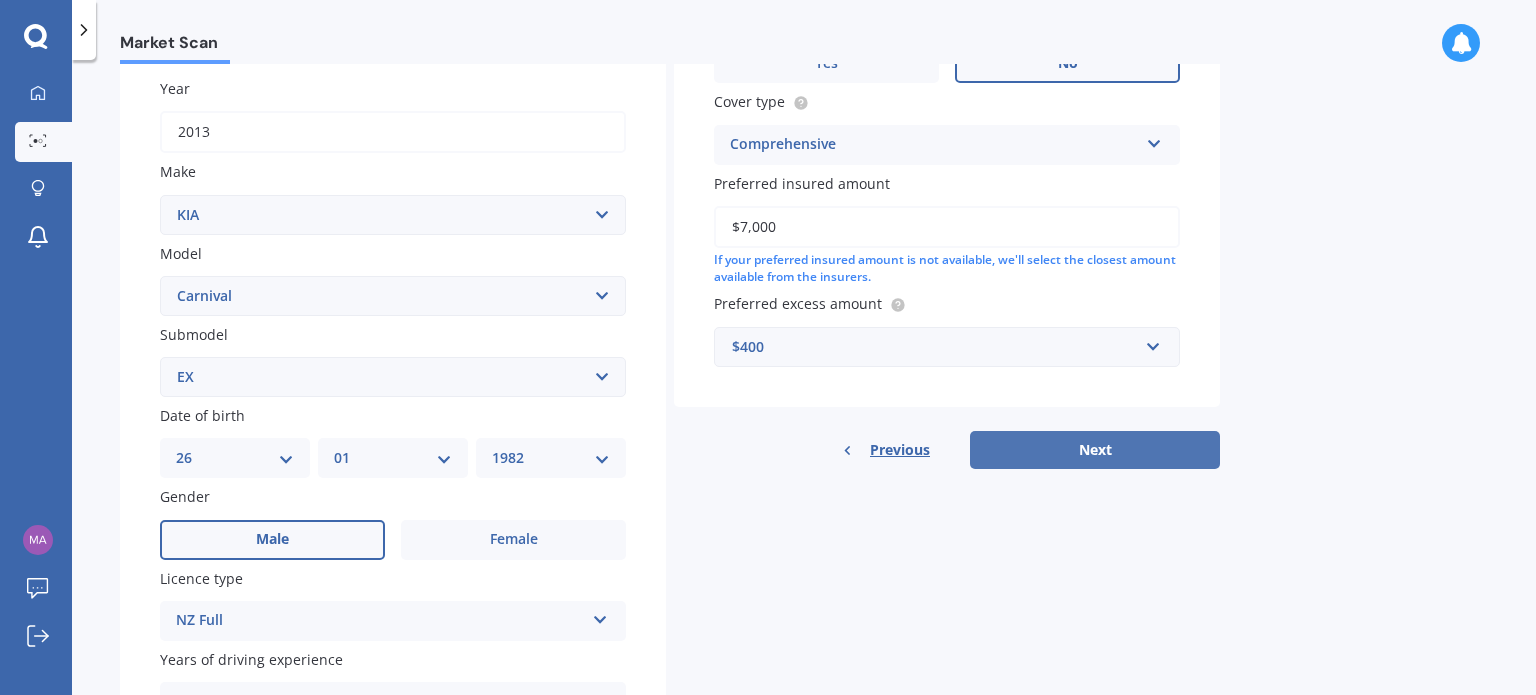 click on "Next" at bounding box center [1095, 450] 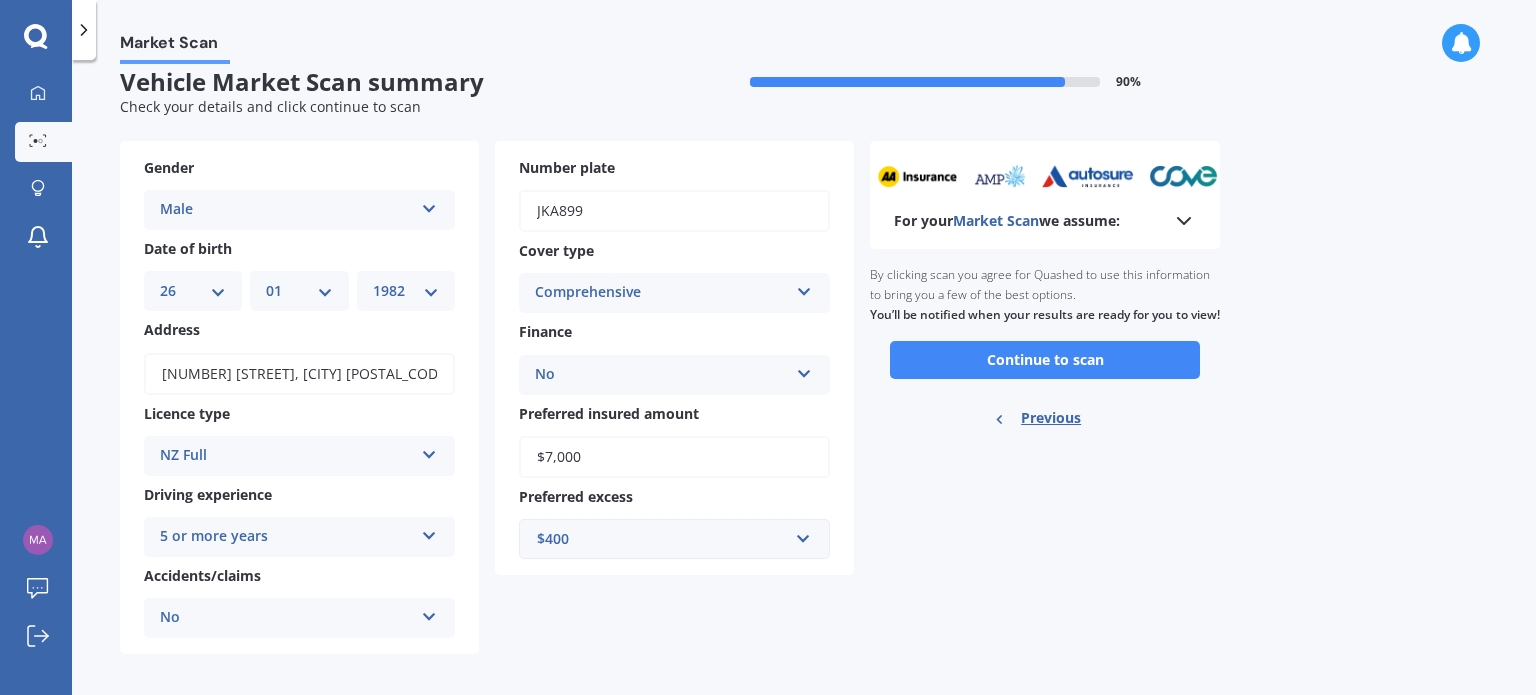 scroll, scrollTop: 31, scrollLeft: 0, axis: vertical 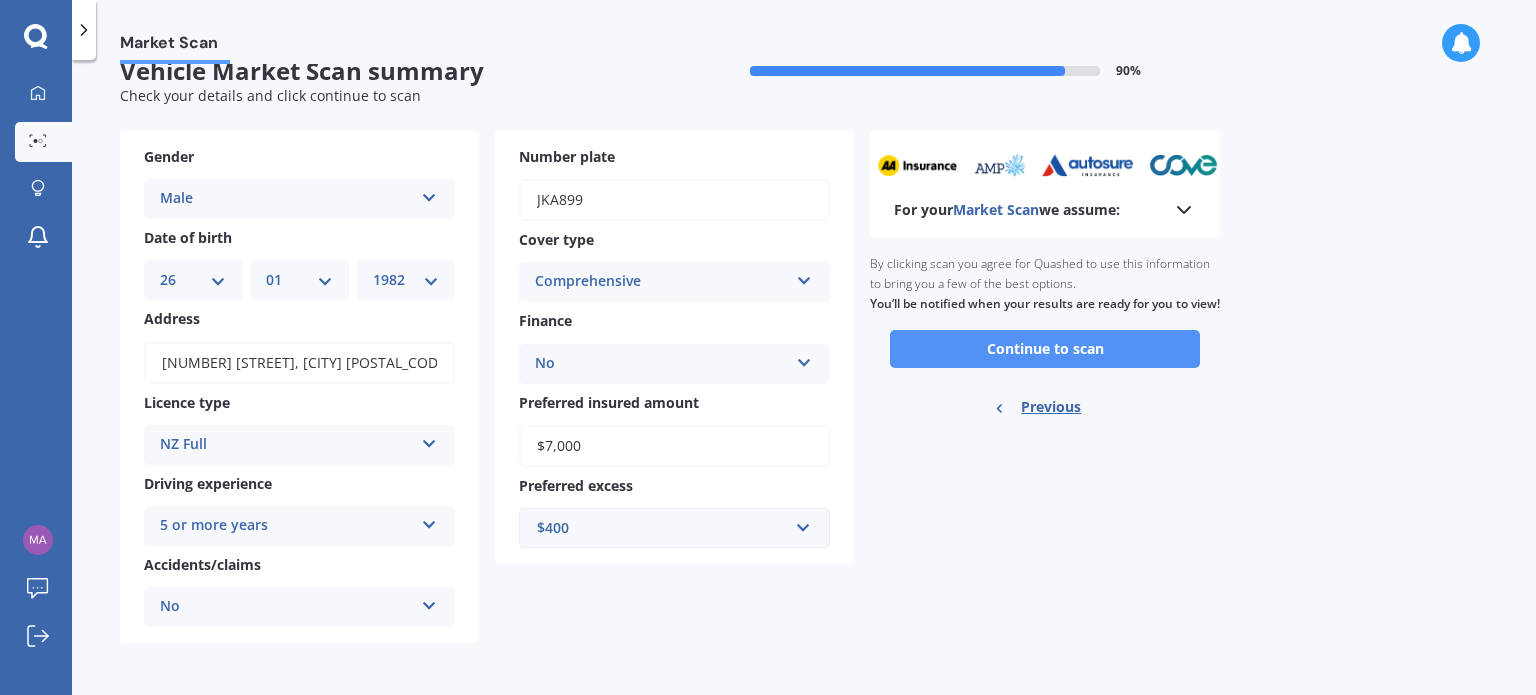 click on "Continue to scan" at bounding box center [1045, 349] 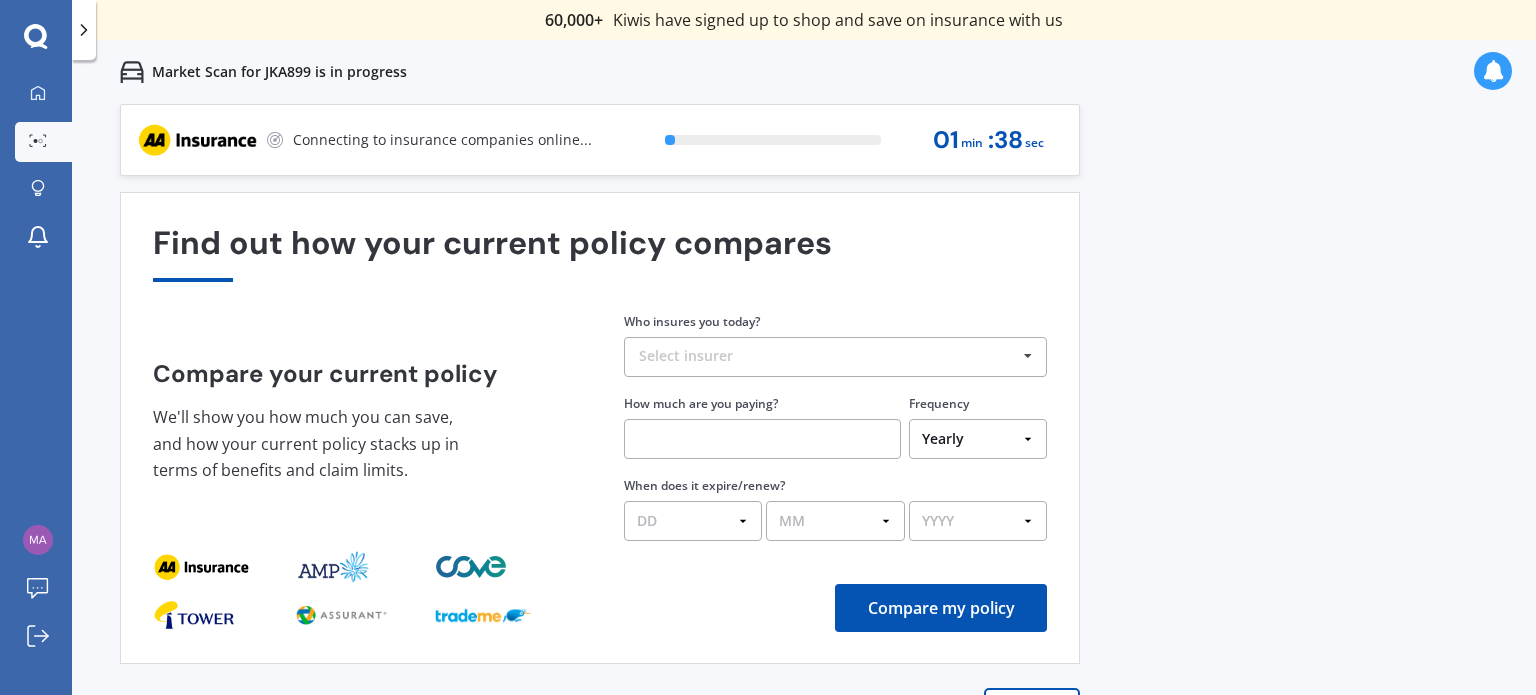 scroll, scrollTop: 0, scrollLeft: 0, axis: both 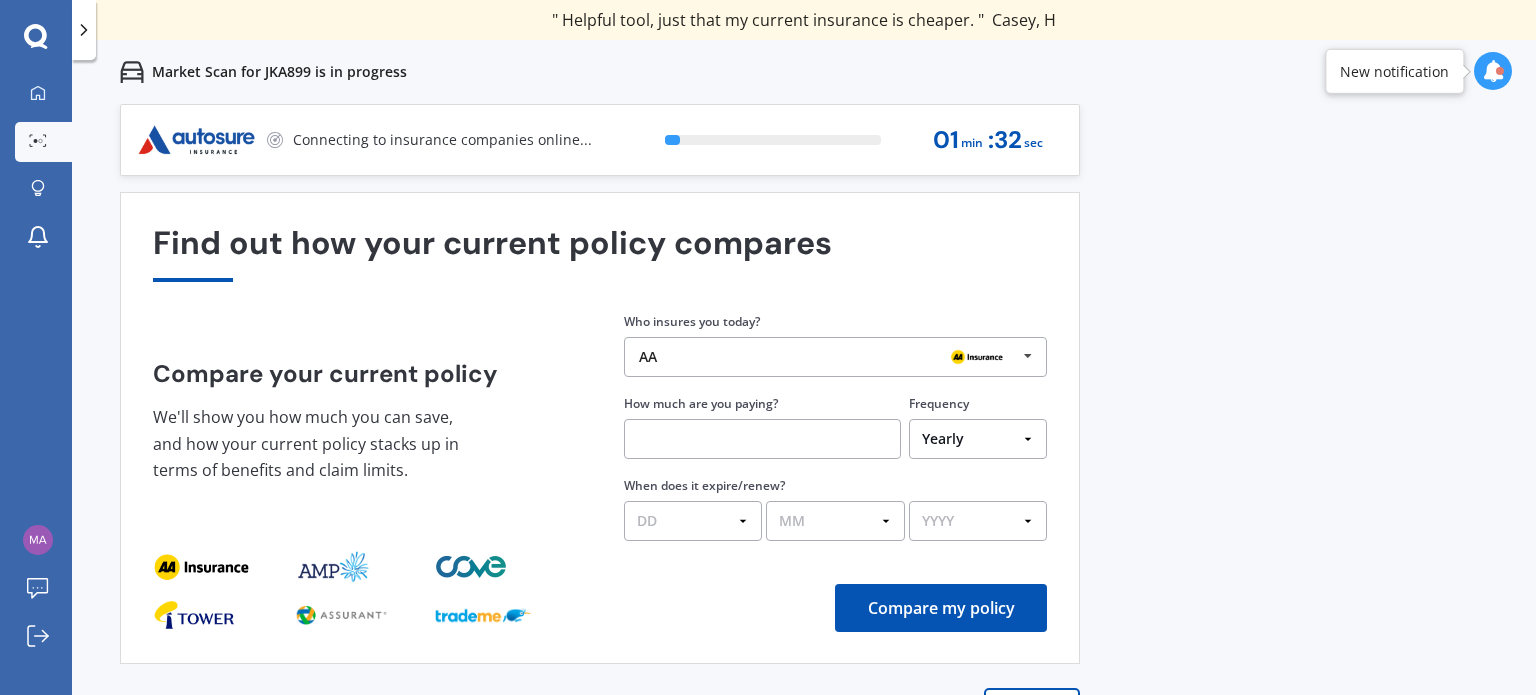 click on "[NUMBER] Kiwis have signed up to shop and save on insurance with us " Helpful tool, just that my current insurance is cheaper. " [FIRST], [INITIAL] " I have already recommended Quashed to many family and friends. This is fantastic. Thank you. " [FIRST], [INITIAL] " A very useful tool and is easy to use. Highly recommended! " [LAST], [INITIAL] " Useful tool to check whether our current prices are competitive - which they are. " [FIRST], [INITIAL] " My current car insurance was half of the cheapest quoted here, so I'll stick with them. " [FIRST], [INITIAL] " Gave exactly the same results. " [FIRST], [INITIAL] " It's pretty accurate. Good service. " [FIRST], [INITIAL] " That was very helpful as it provided all the details required to make the necessary decision. " [FIRST], [INITIAL] " I've already recommended to a number of people. " [FIRST], [INITIAL] " Good to know my existing cover is so good! " [FIRST], [INITIAL] " Excellent site! I saved $300 off my existing policy. " [FIRST], [INITIAL] " Great stuff team! first time using it, and it was very clear and concise. " [FIRST], [INITIAL] Next [NUMBER] % [TIME] : [NUMBER] [TIME] [NUMBER]" at bounding box center [804, 451] 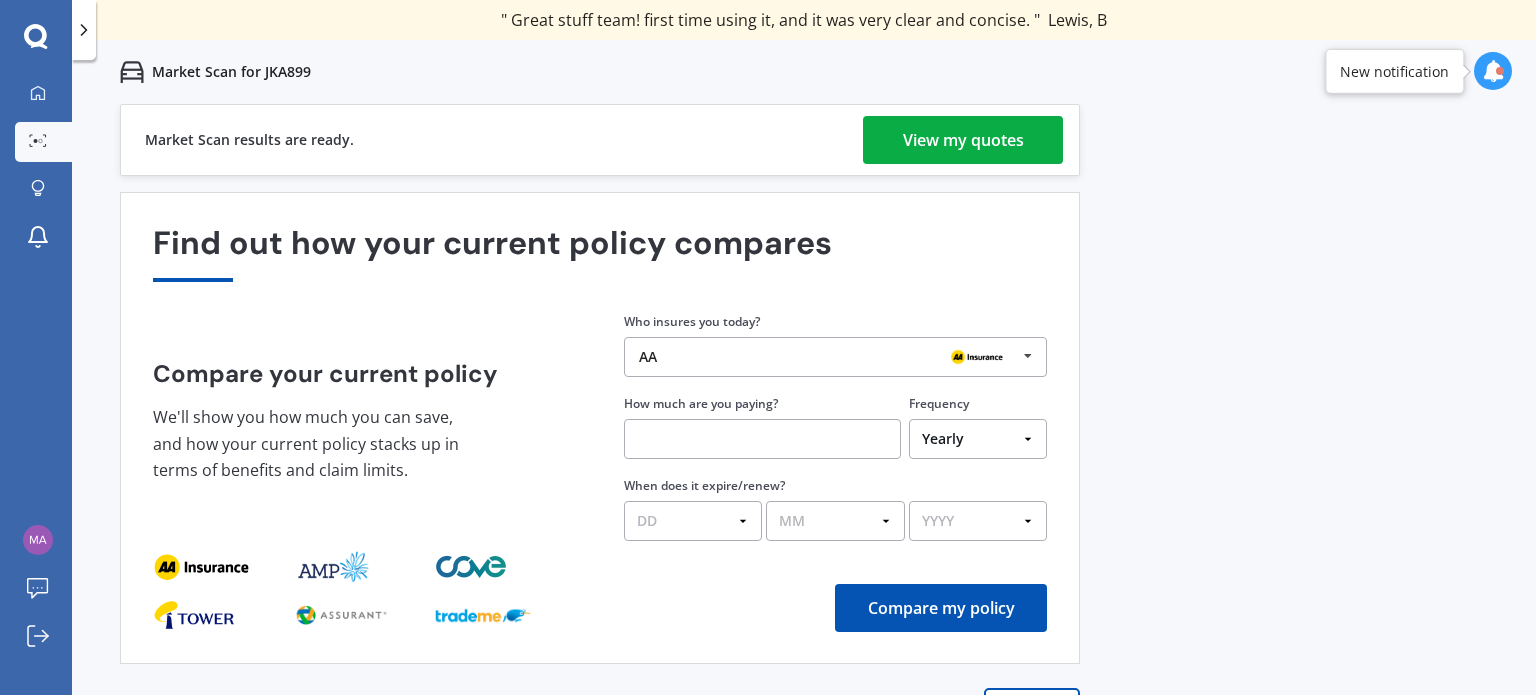 click on "View my quotes" at bounding box center (963, 140) 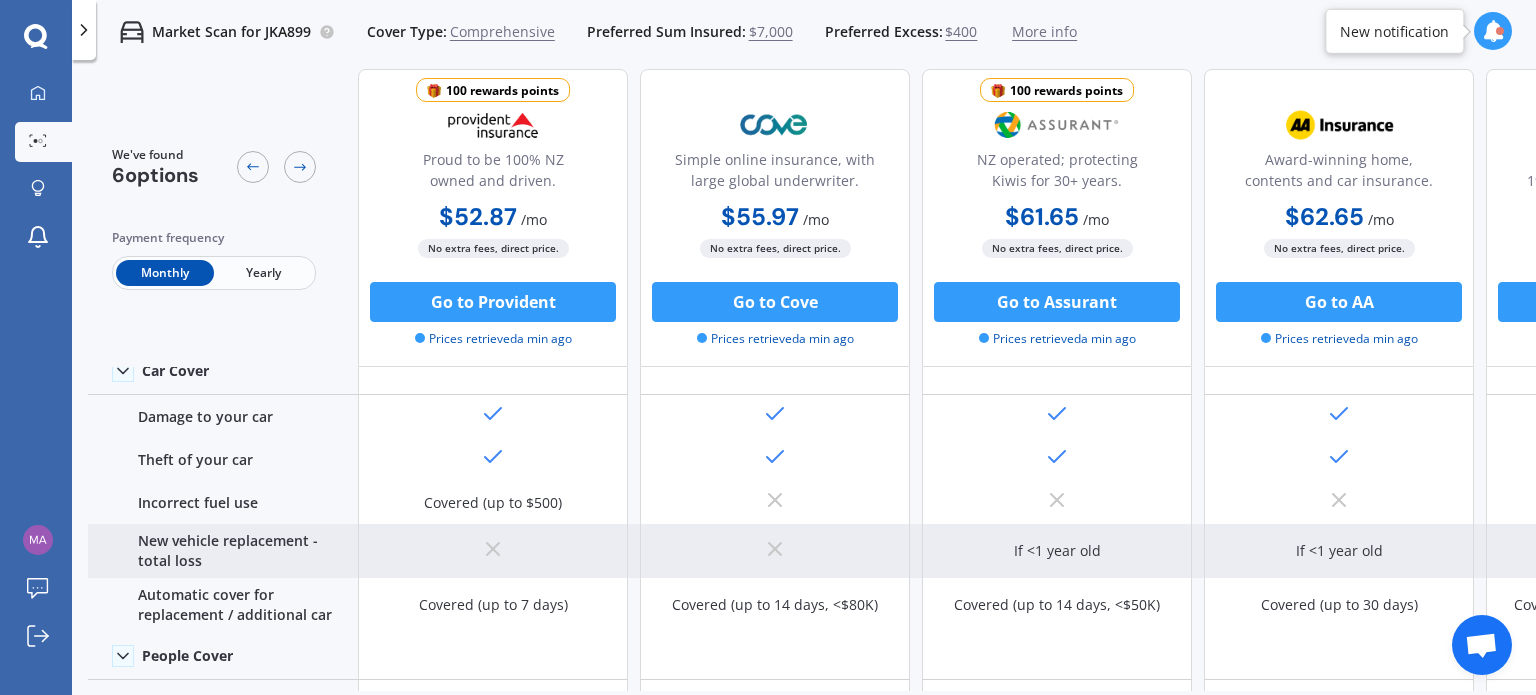 scroll, scrollTop: 100, scrollLeft: 0, axis: vertical 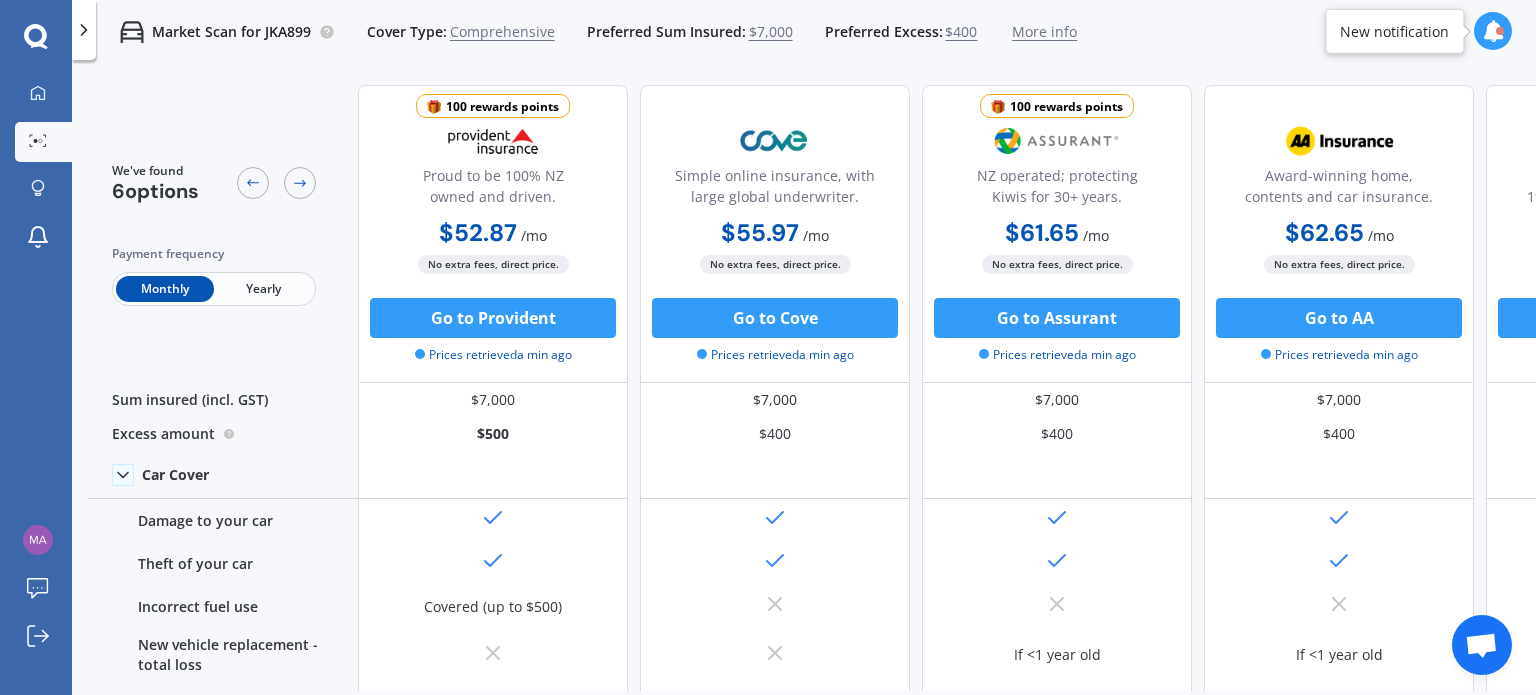 click on "Yearly" at bounding box center (263, 289) 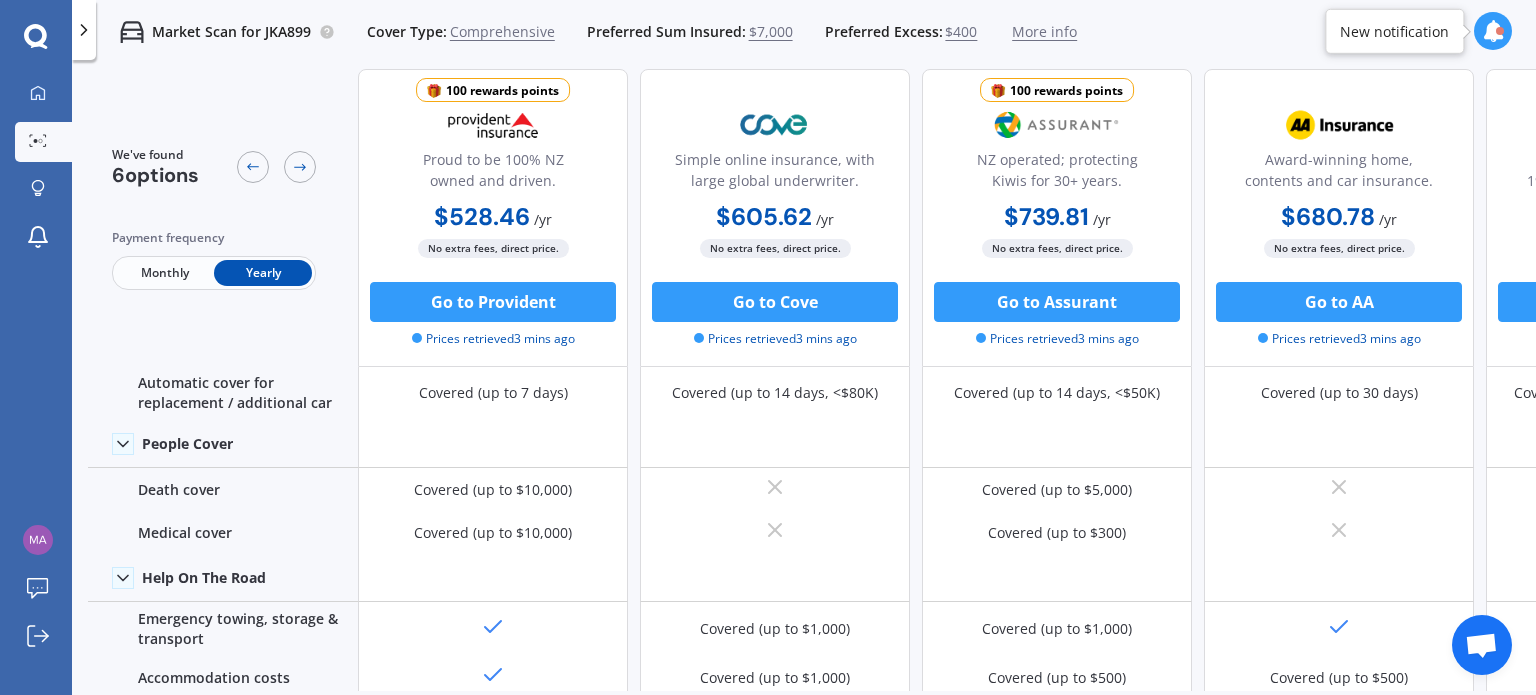 scroll, scrollTop: 280, scrollLeft: 0, axis: vertical 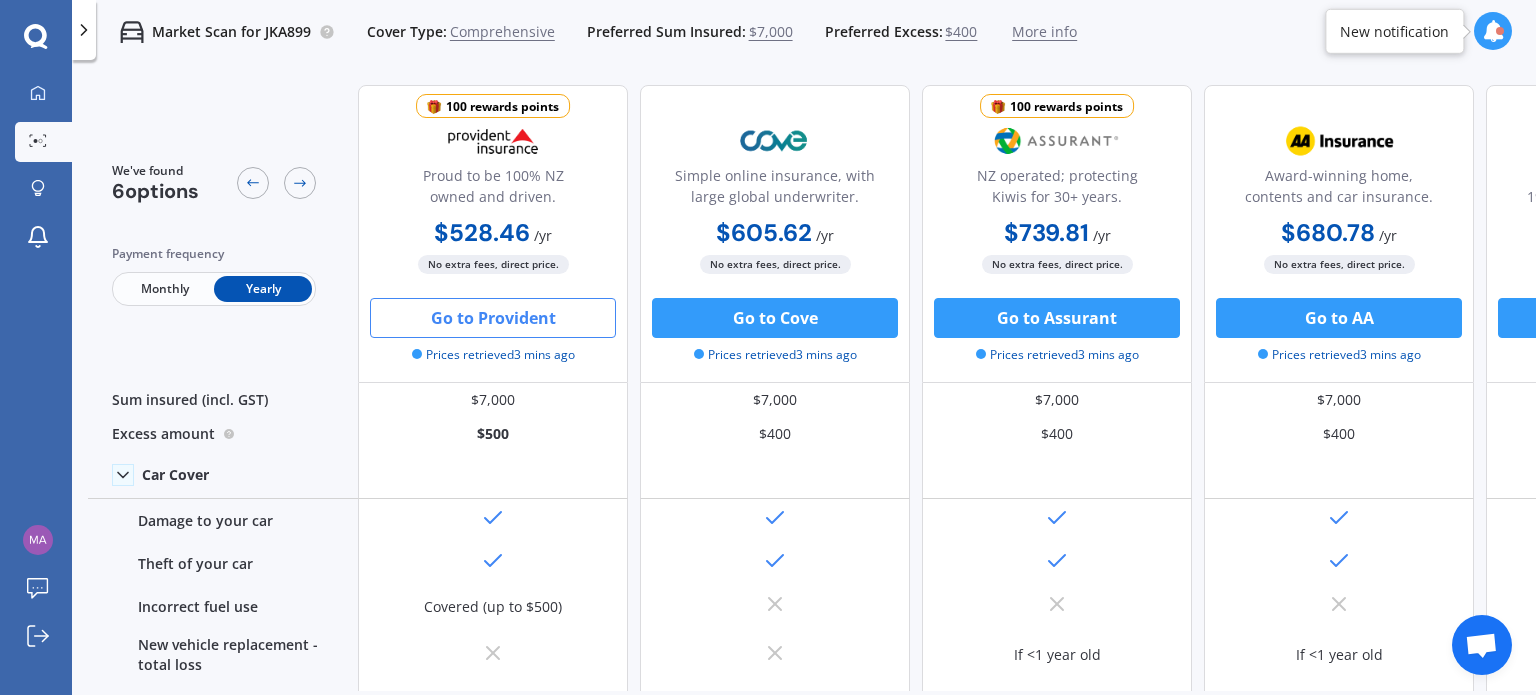 click on "Go to Provident" at bounding box center (493, 318) 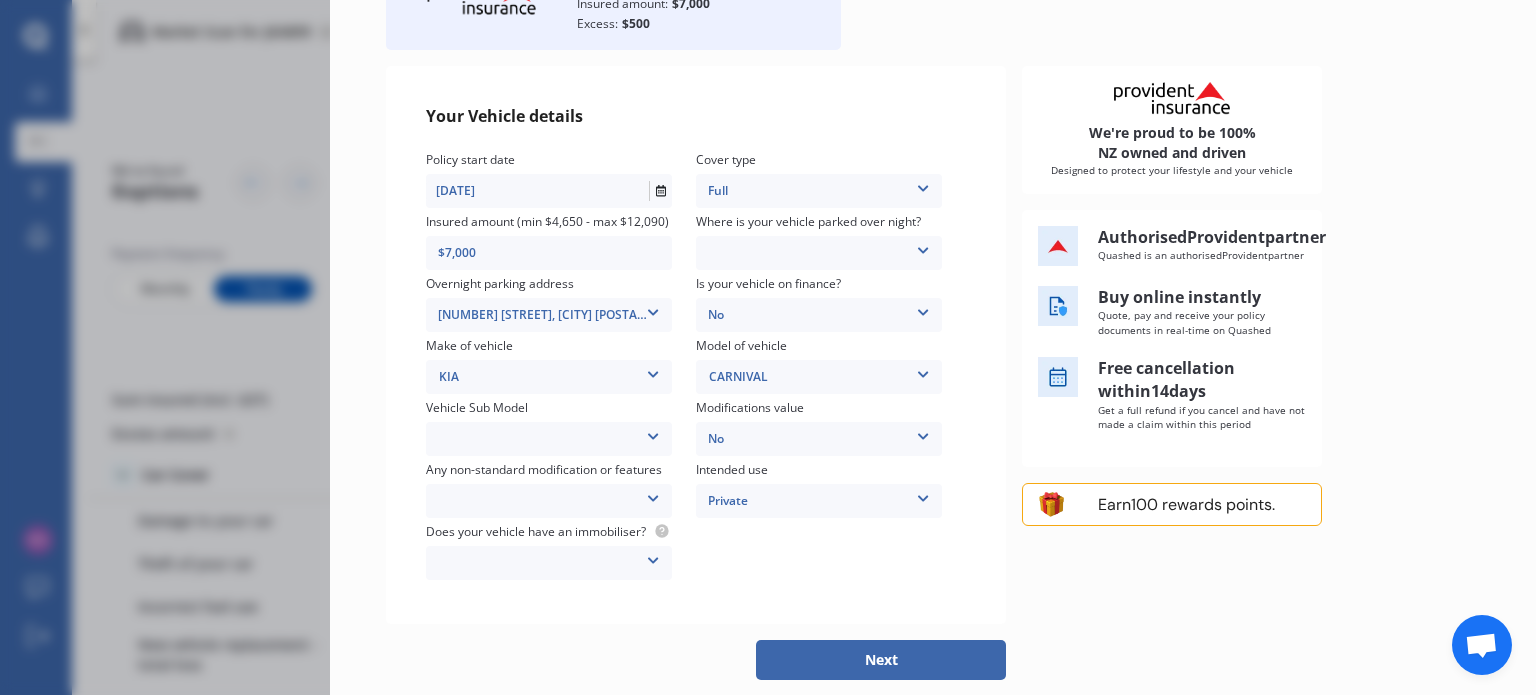scroll, scrollTop: 236, scrollLeft: 0, axis: vertical 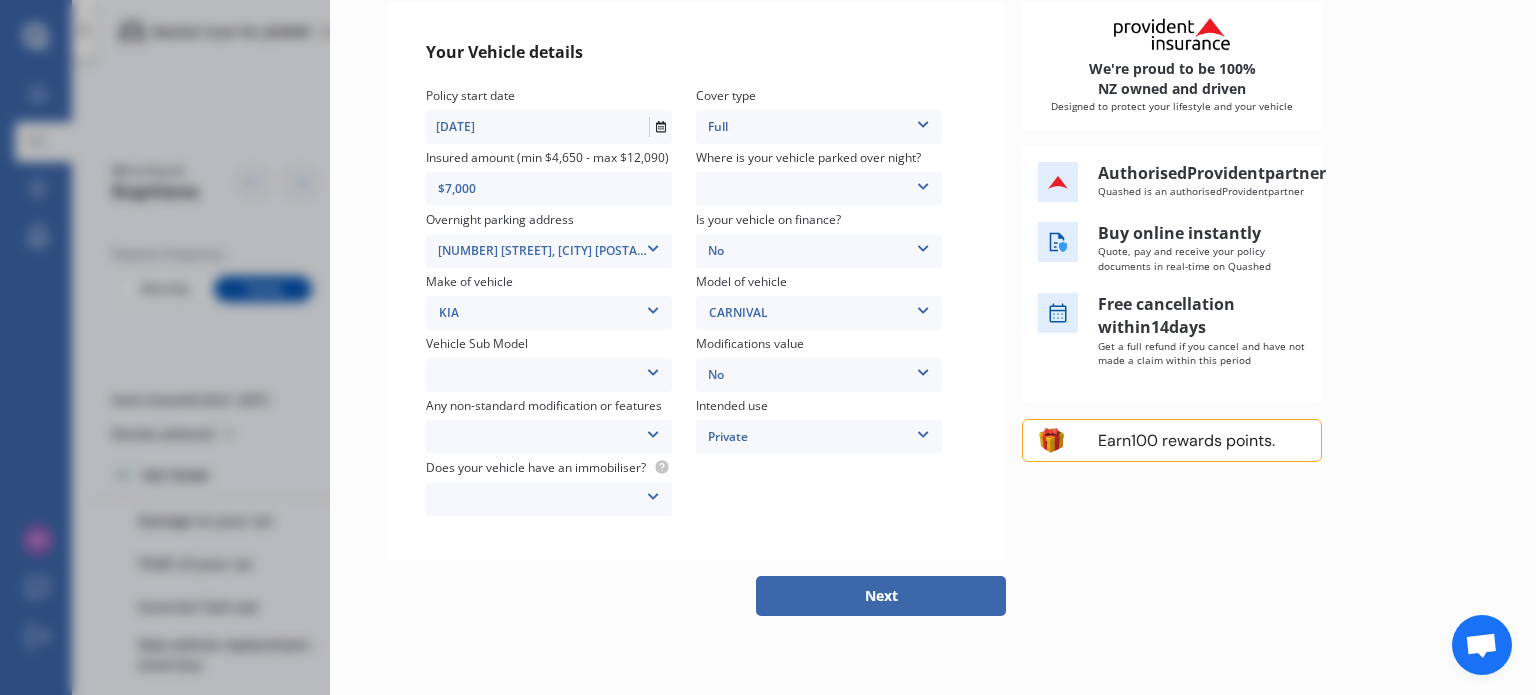 click on "None Nitrous Oxide System(NOS) Roll Cage Full Racing Harness" at bounding box center (549, 437) 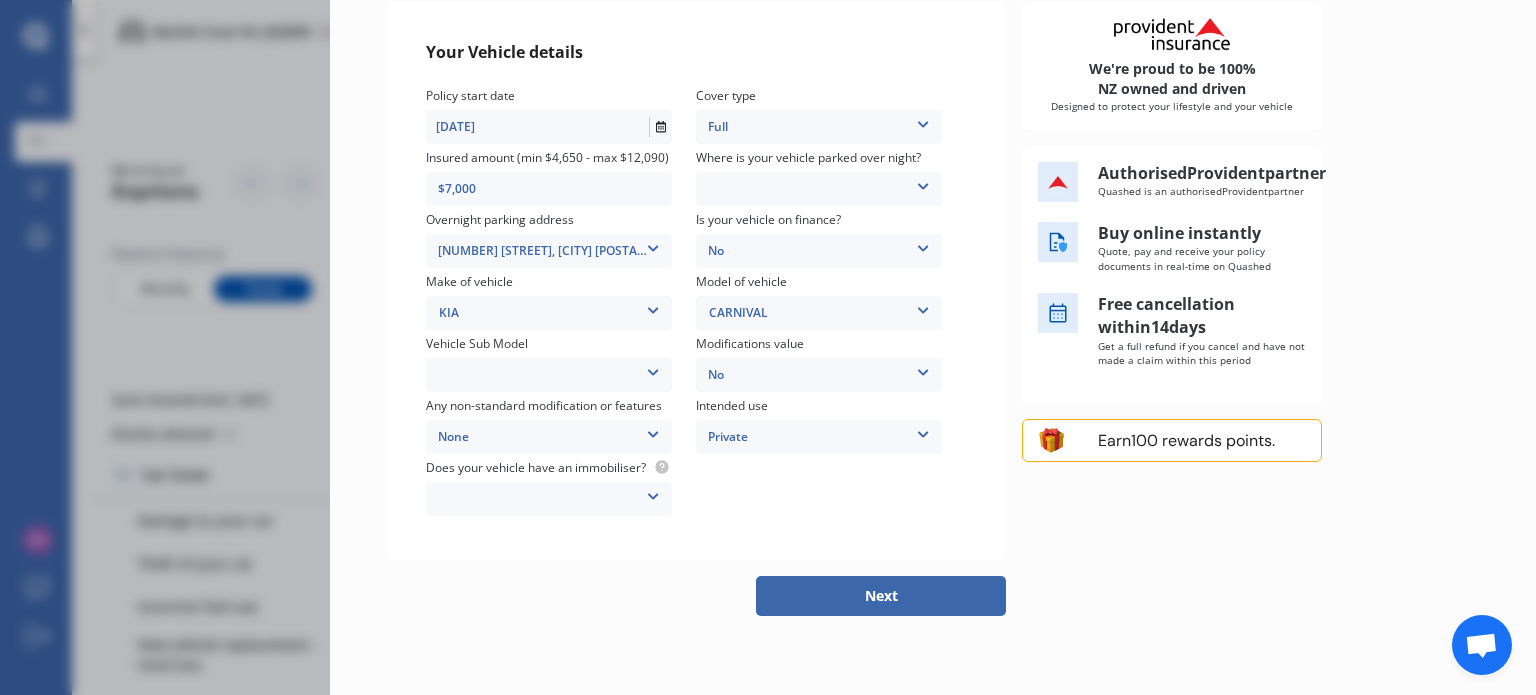 click on "None None Nitrous Oxide System(NOS) Roll Cage Full Racing Harness" at bounding box center [549, 437] 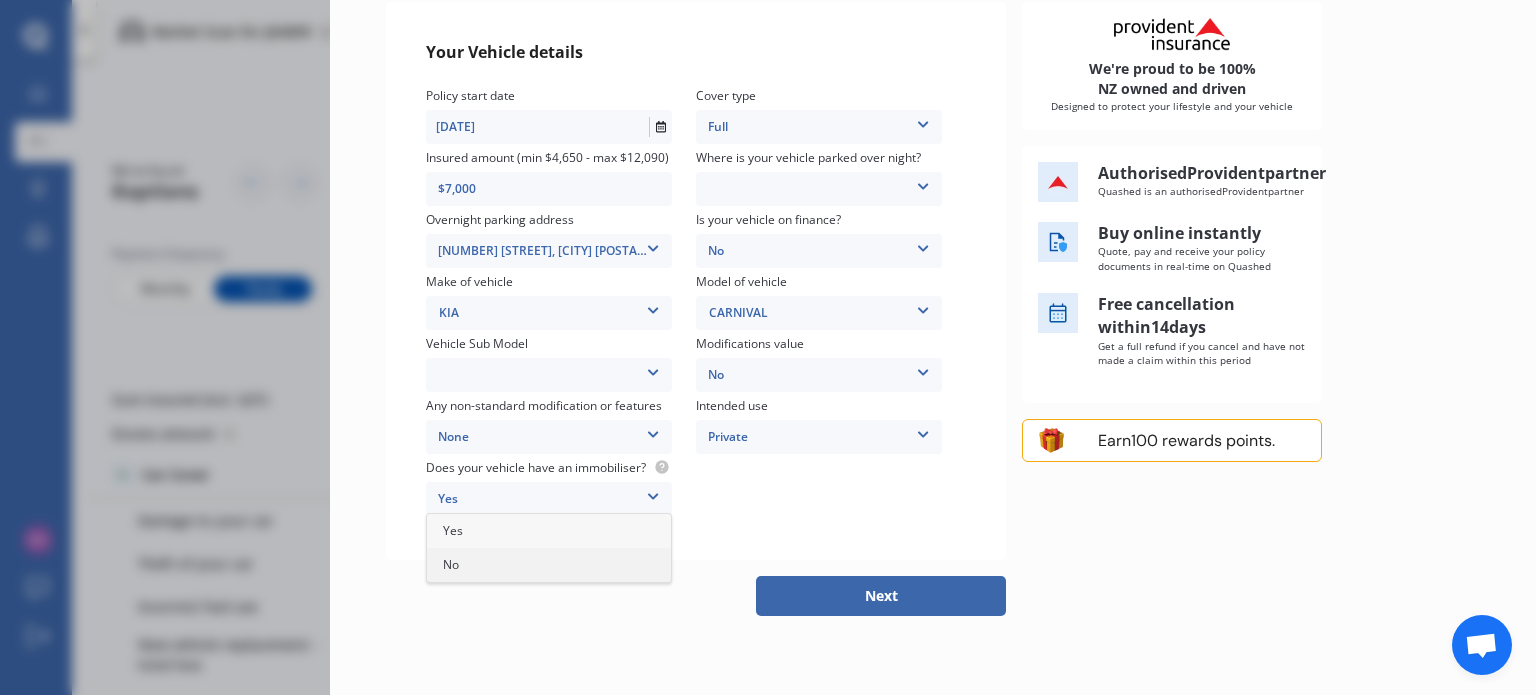 click on "No" at bounding box center (549, 565) 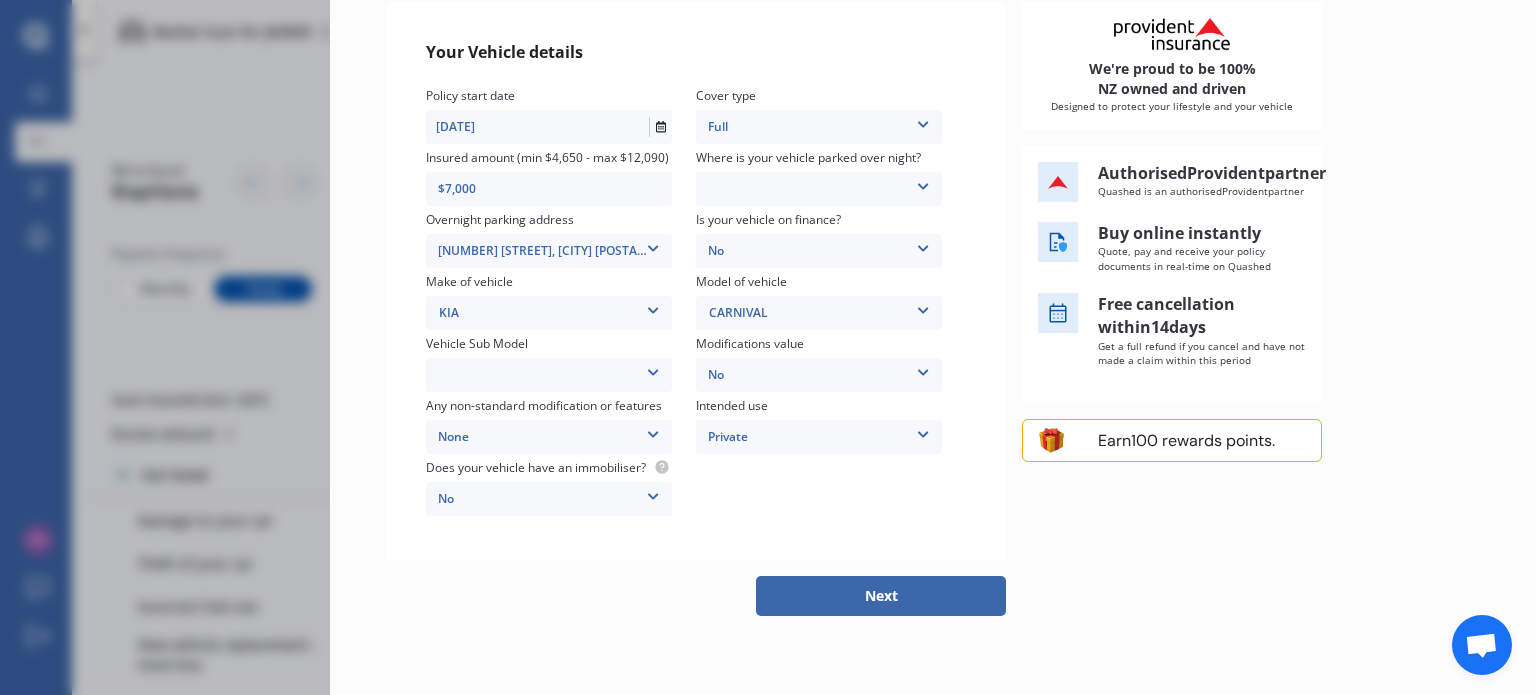 click on "Carnival EX Wagon 8st 5dr Sport Shift 6sp 3.5i MY12" at bounding box center [549, 375] 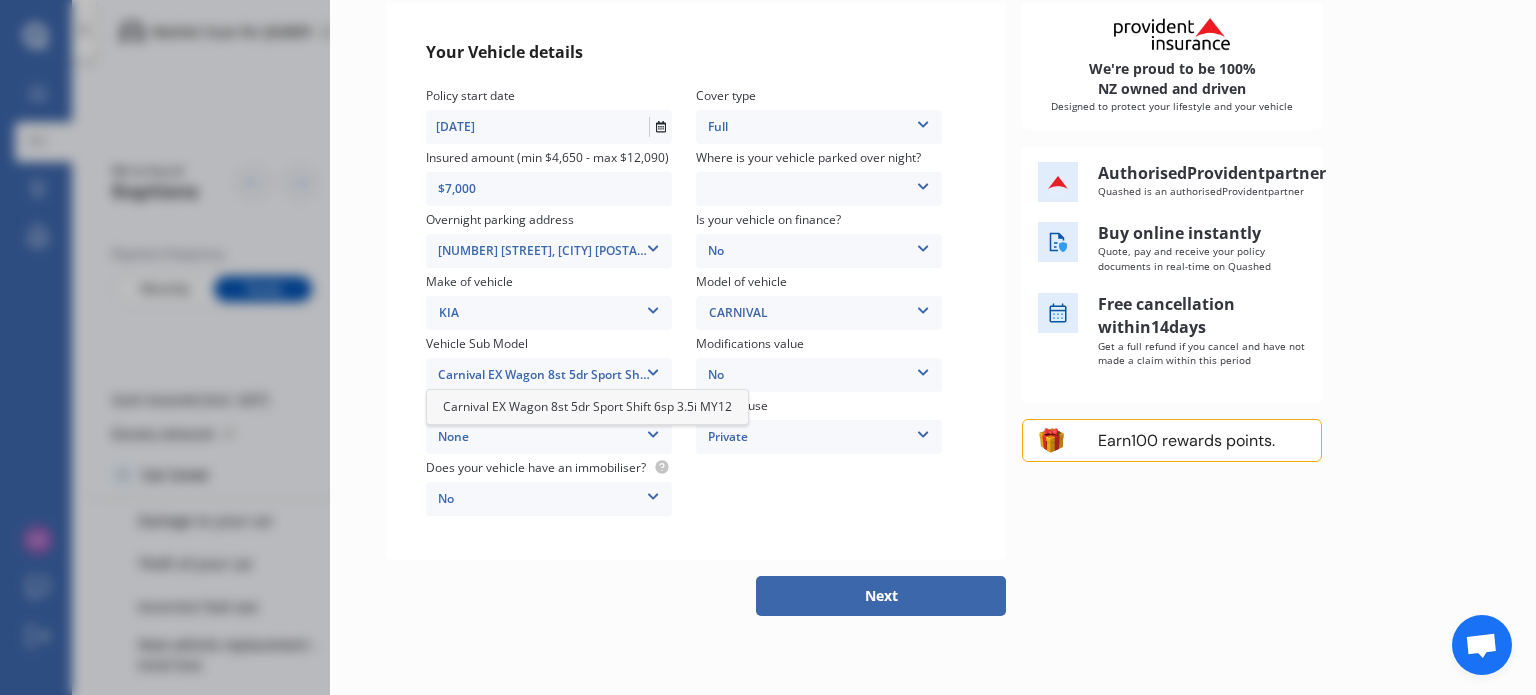 click on "Carnival EX Wagon 8st 5dr Sport Shift 6sp 3.5i MY12" at bounding box center (587, 406) 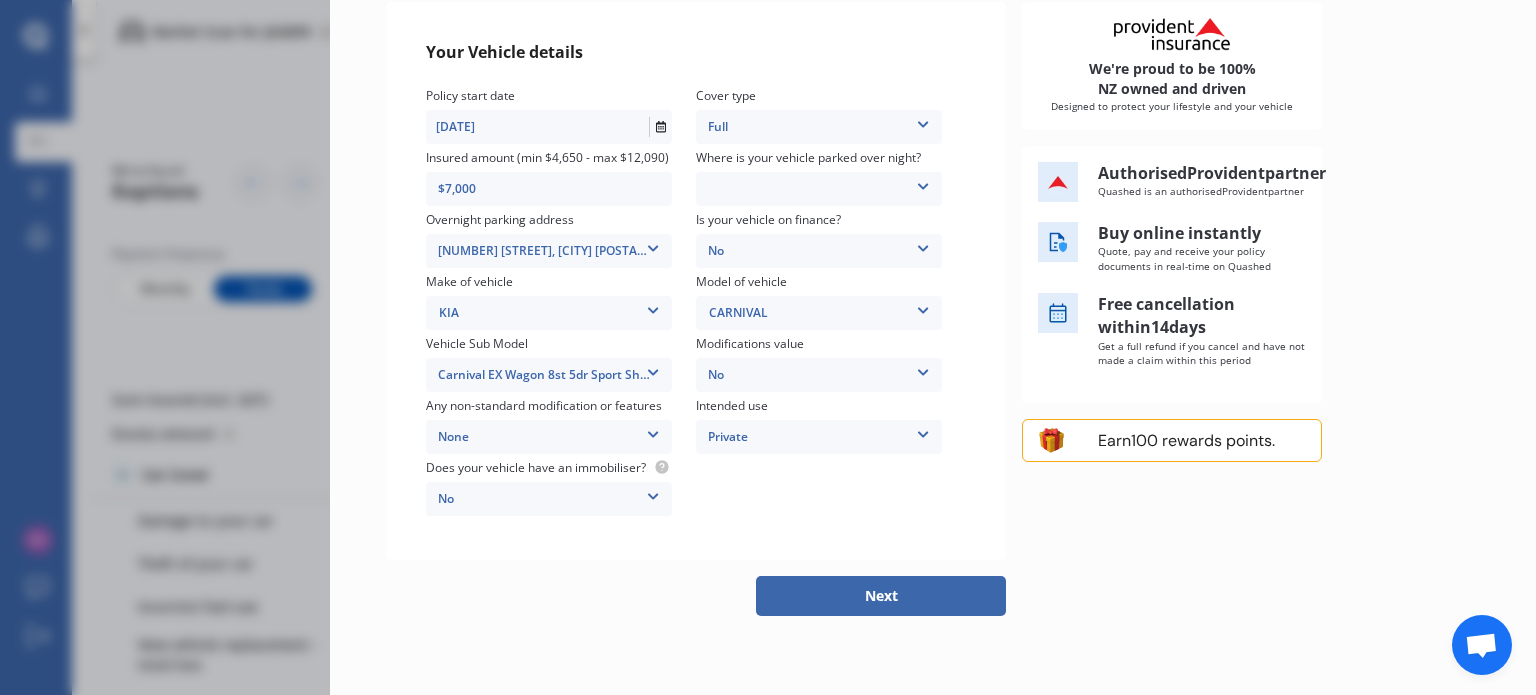 scroll, scrollTop: 136, scrollLeft: 0, axis: vertical 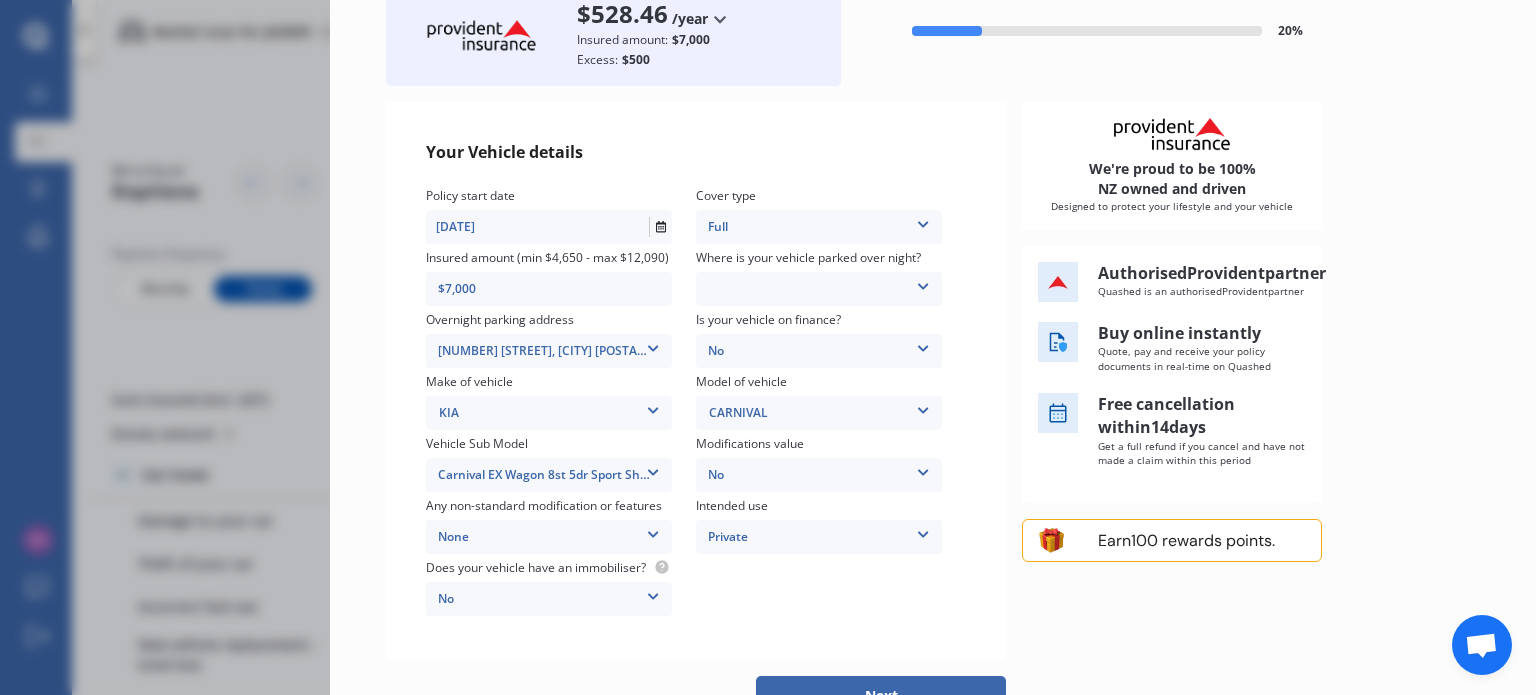 click on "Garage (fully enclosed) Off Street Parking Other" at bounding box center [819, 289] 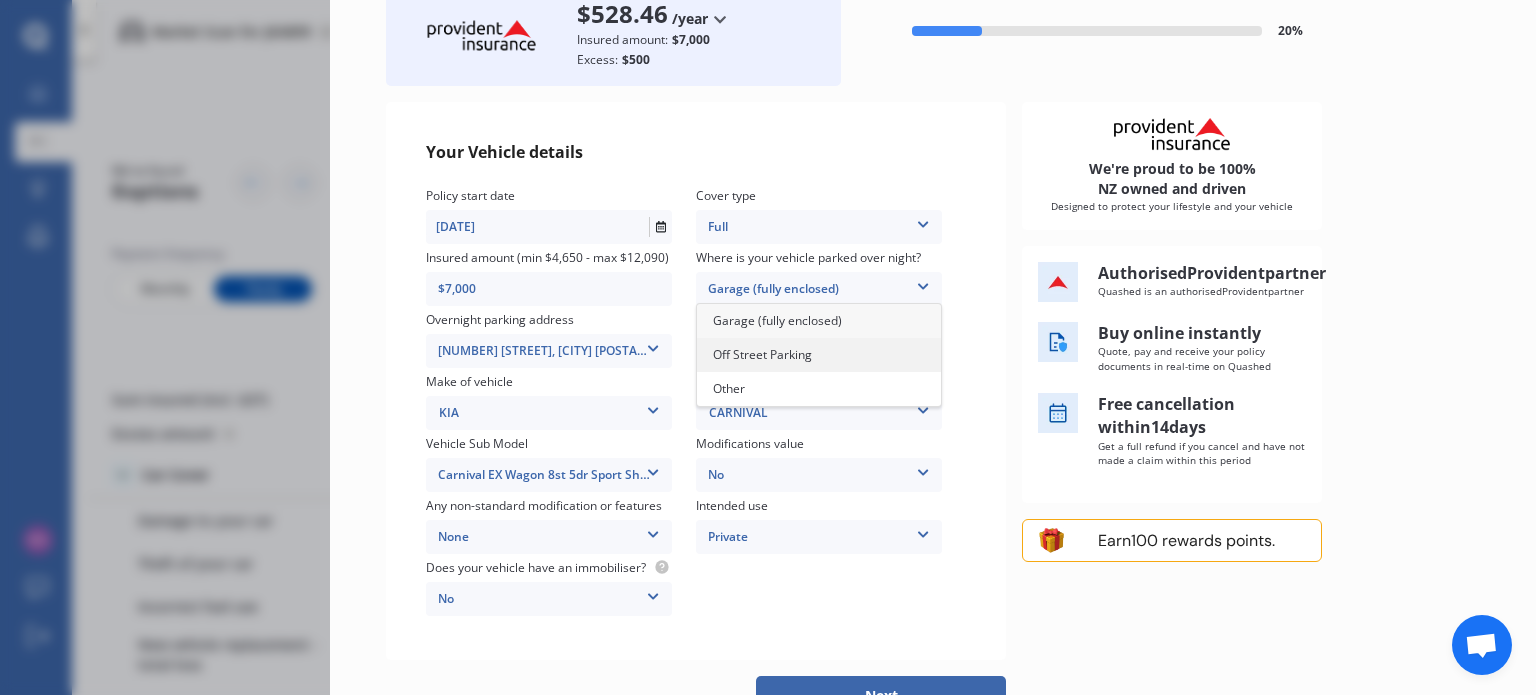 click on "Off Street Parking" at bounding box center (819, 355) 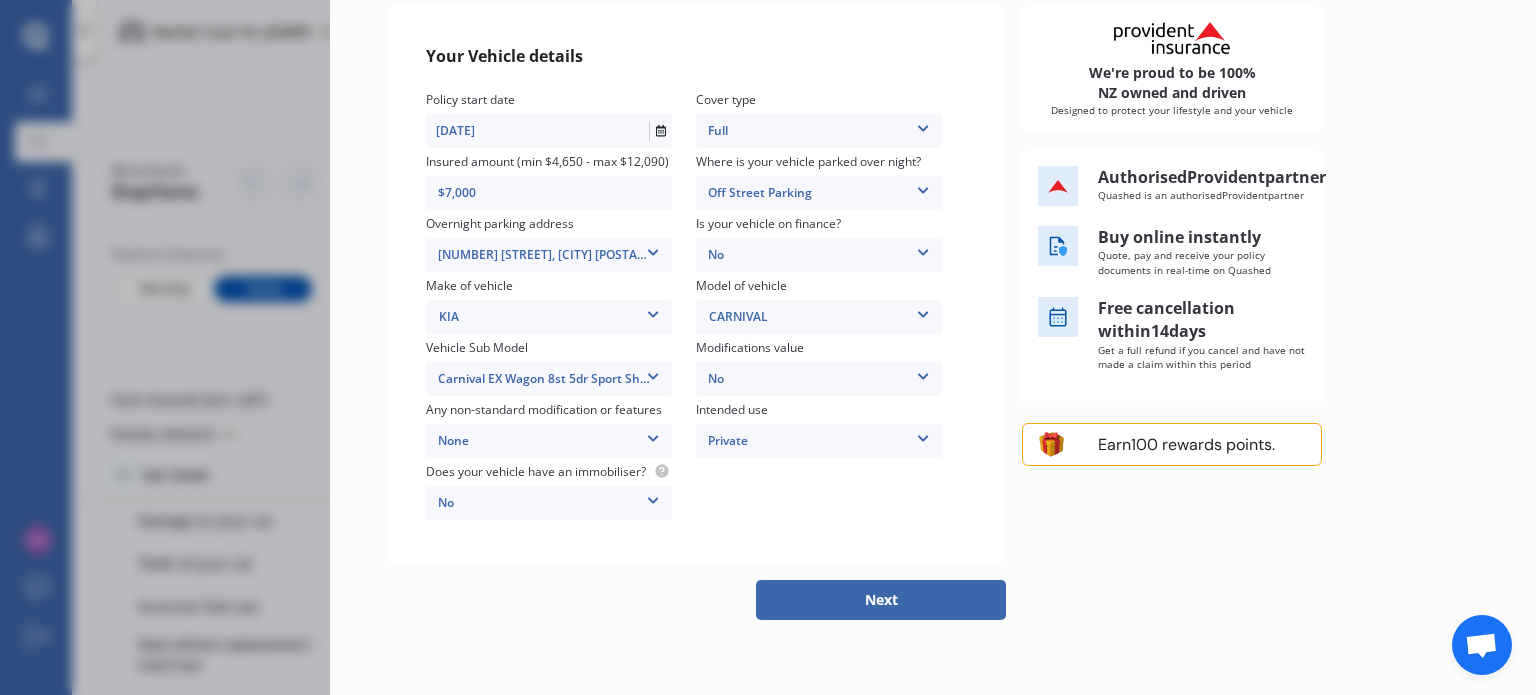 scroll, scrollTop: 236, scrollLeft: 0, axis: vertical 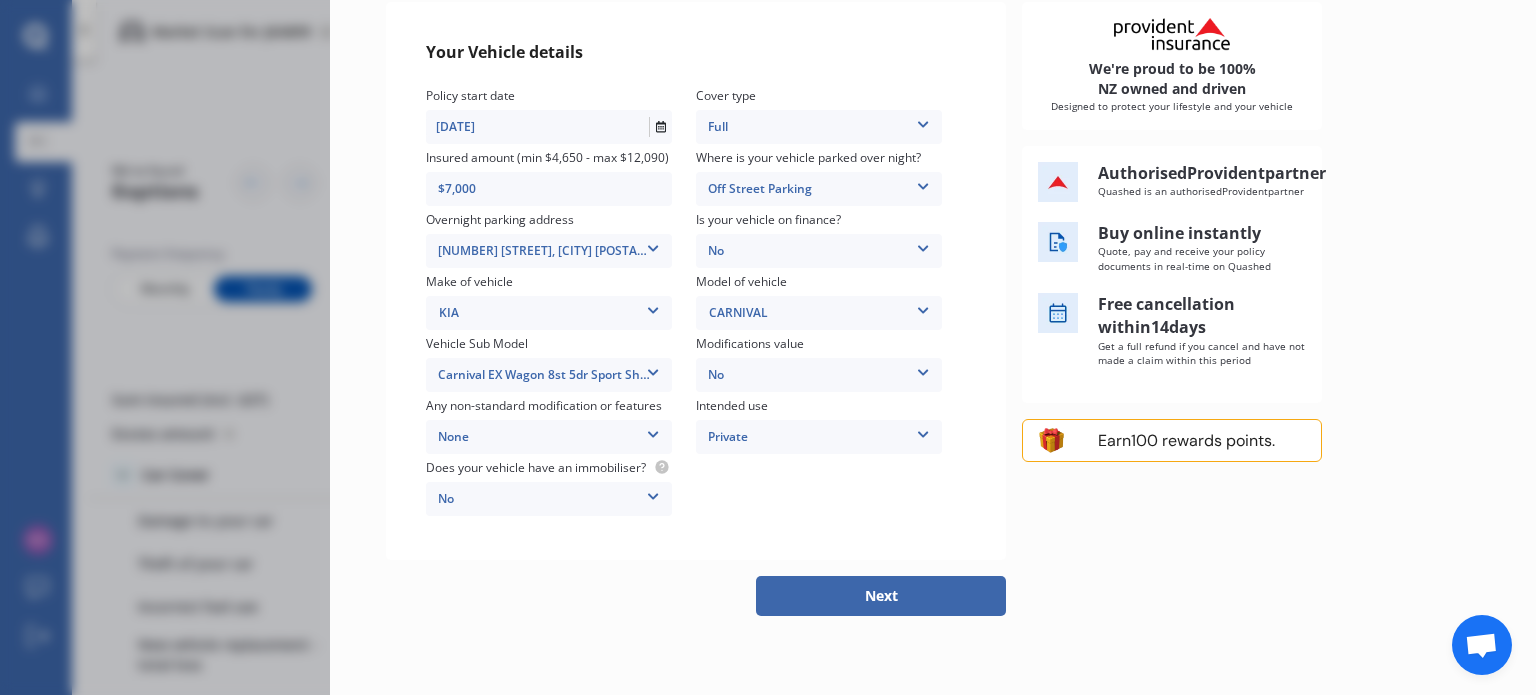 click on "Next" at bounding box center [881, 596] 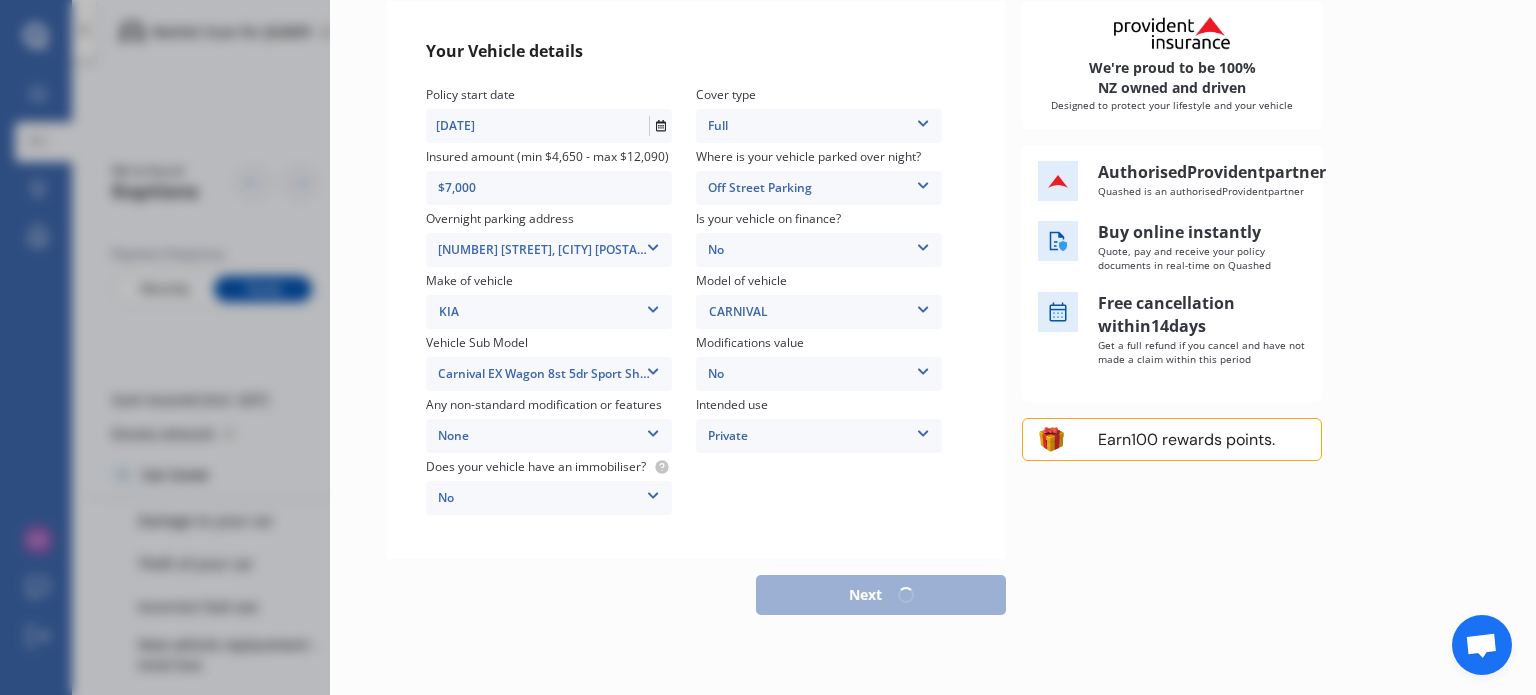 scroll, scrollTop: 225, scrollLeft: 0, axis: vertical 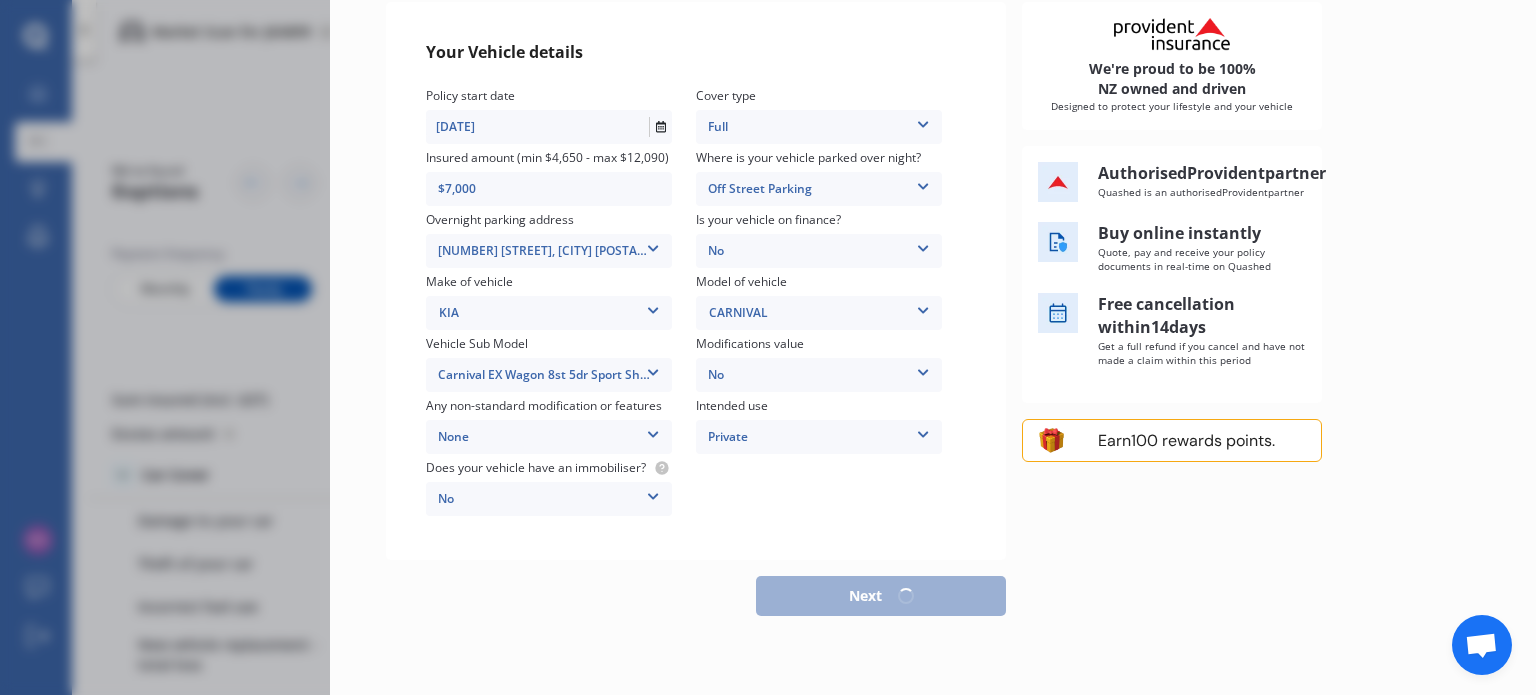 select on "26" 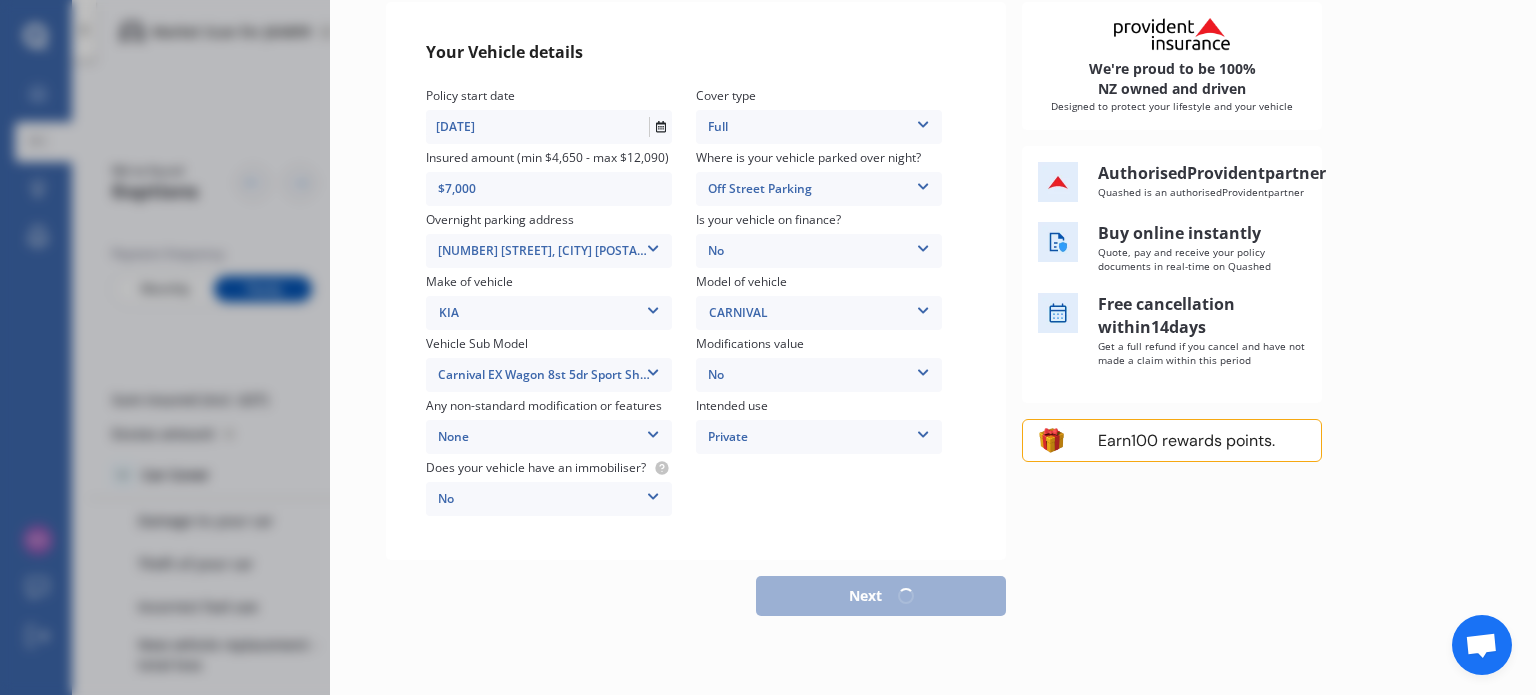 select on "1982" 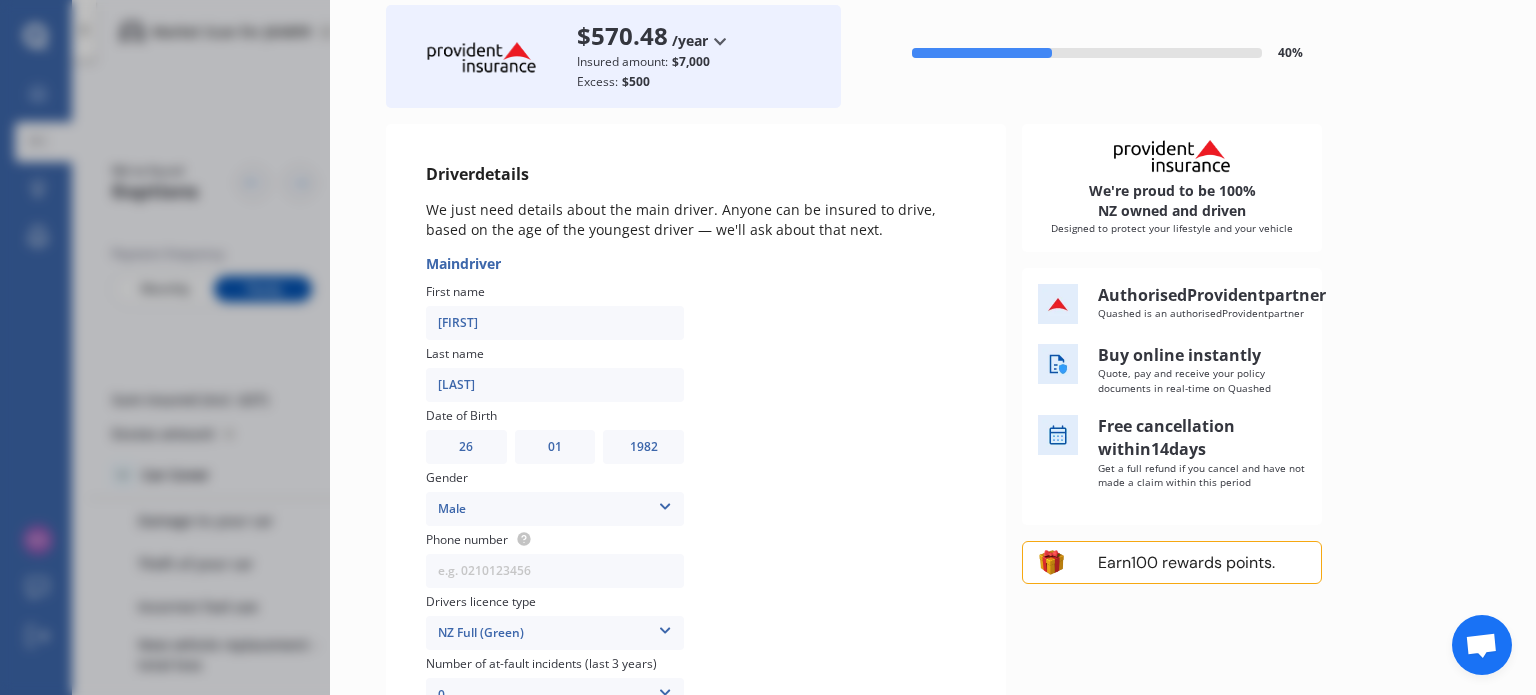 scroll, scrollTop: 311, scrollLeft: 0, axis: vertical 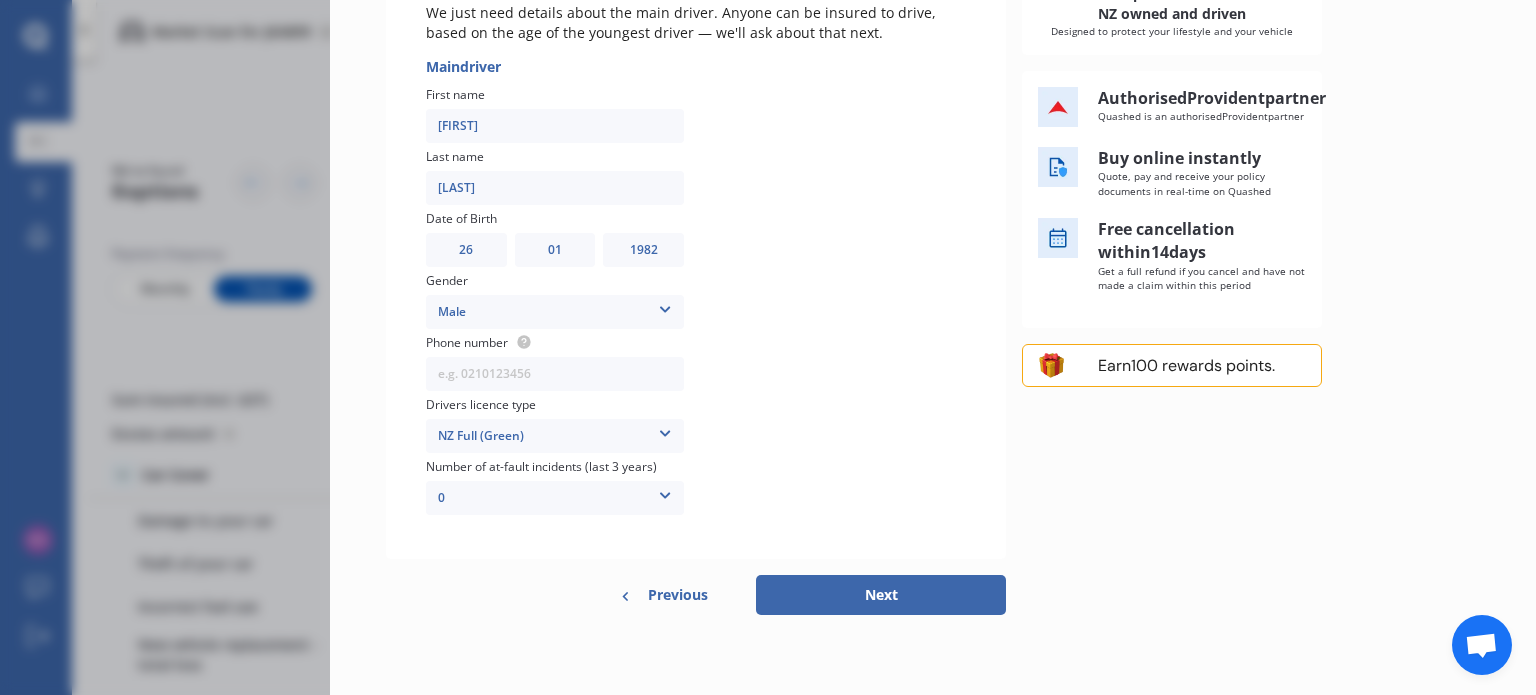 click on "Previous" at bounding box center (678, 595) 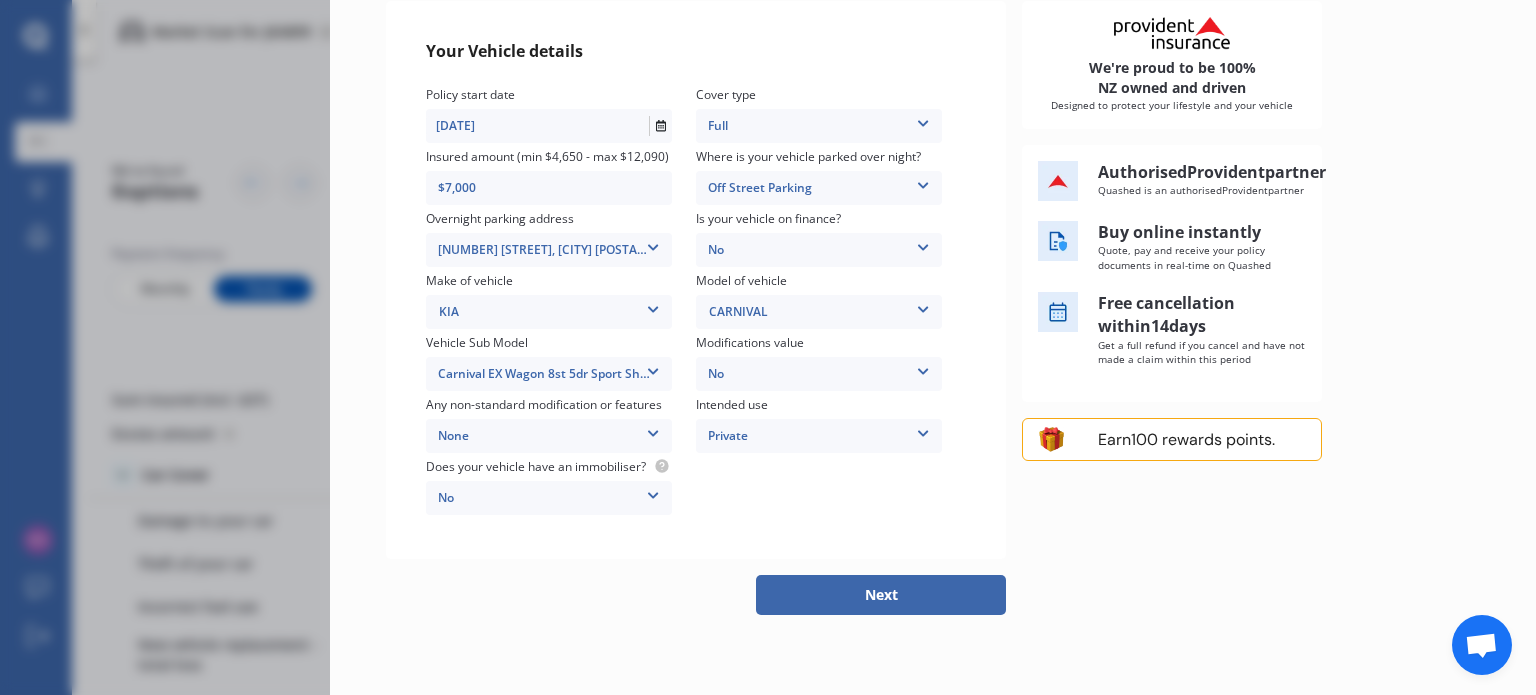 scroll, scrollTop: 236, scrollLeft: 0, axis: vertical 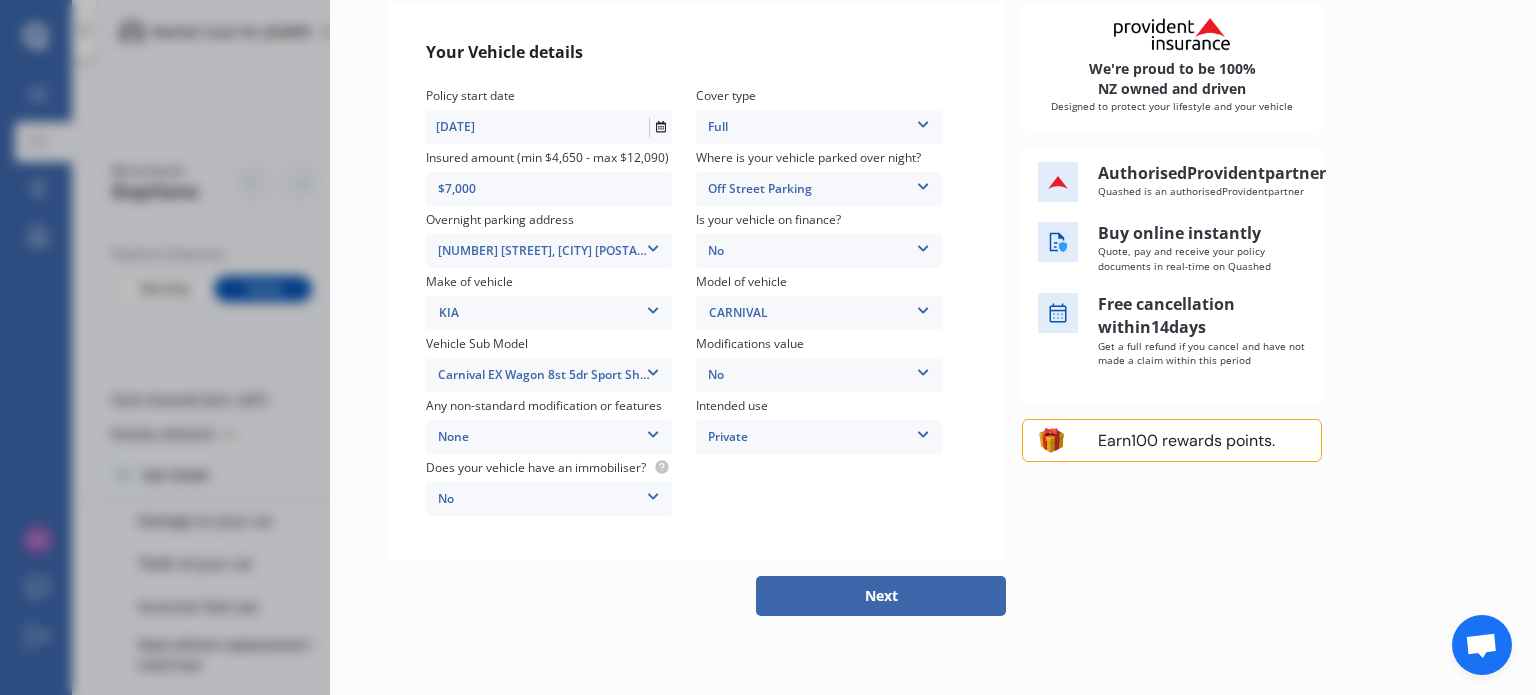 click on "Next" at bounding box center [696, 596] 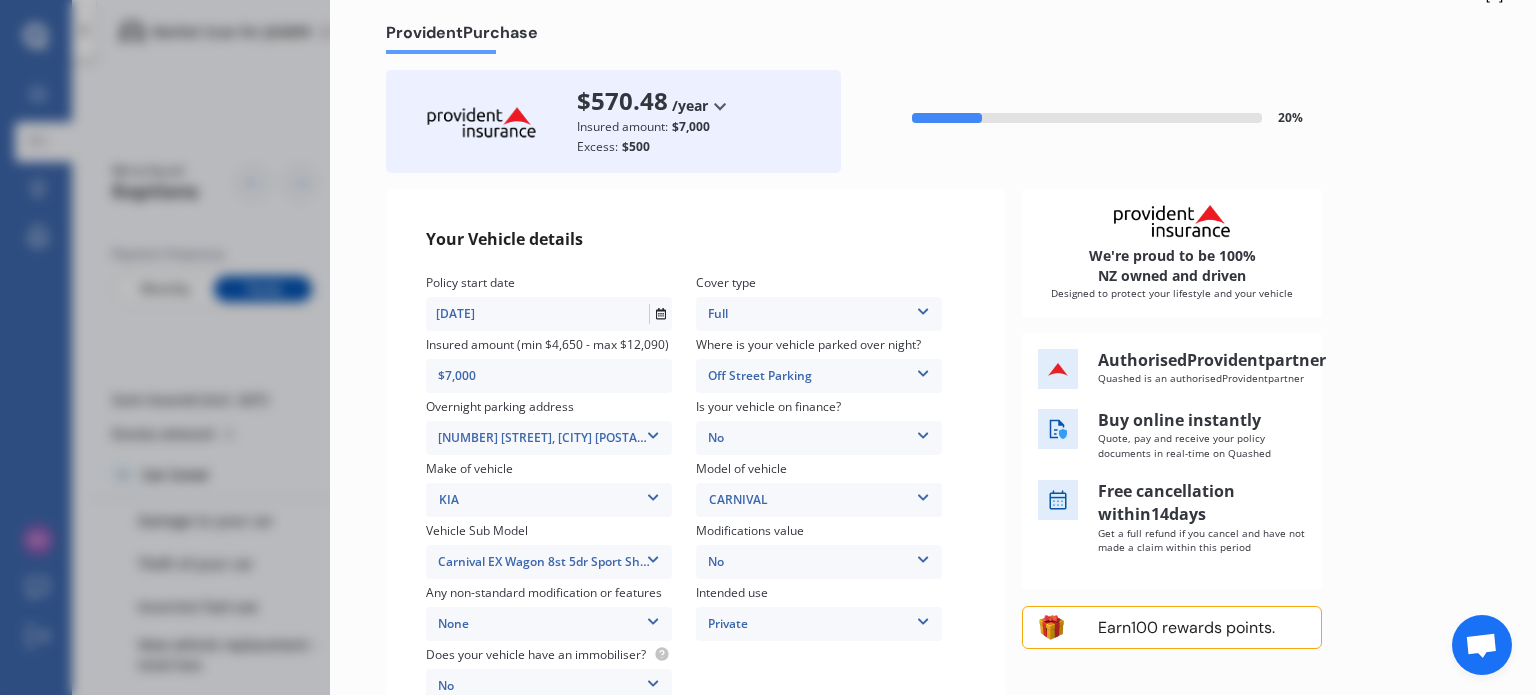 scroll, scrollTop: 36, scrollLeft: 0, axis: vertical 